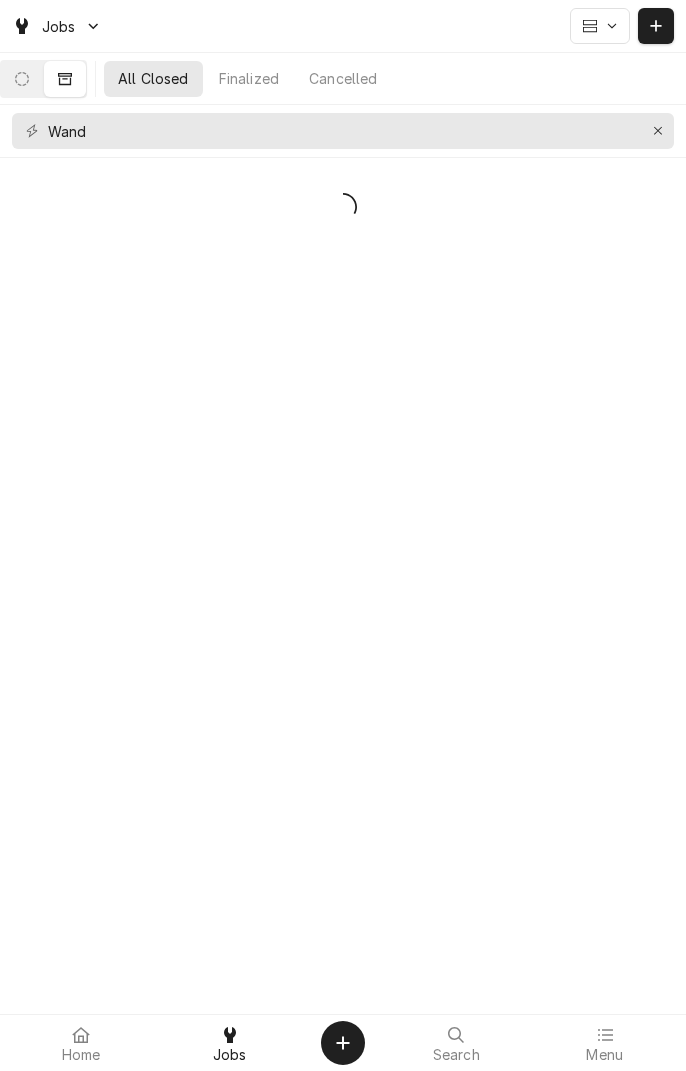 scroll, scrollTop: 0, scrollLeft: 0, axis: both 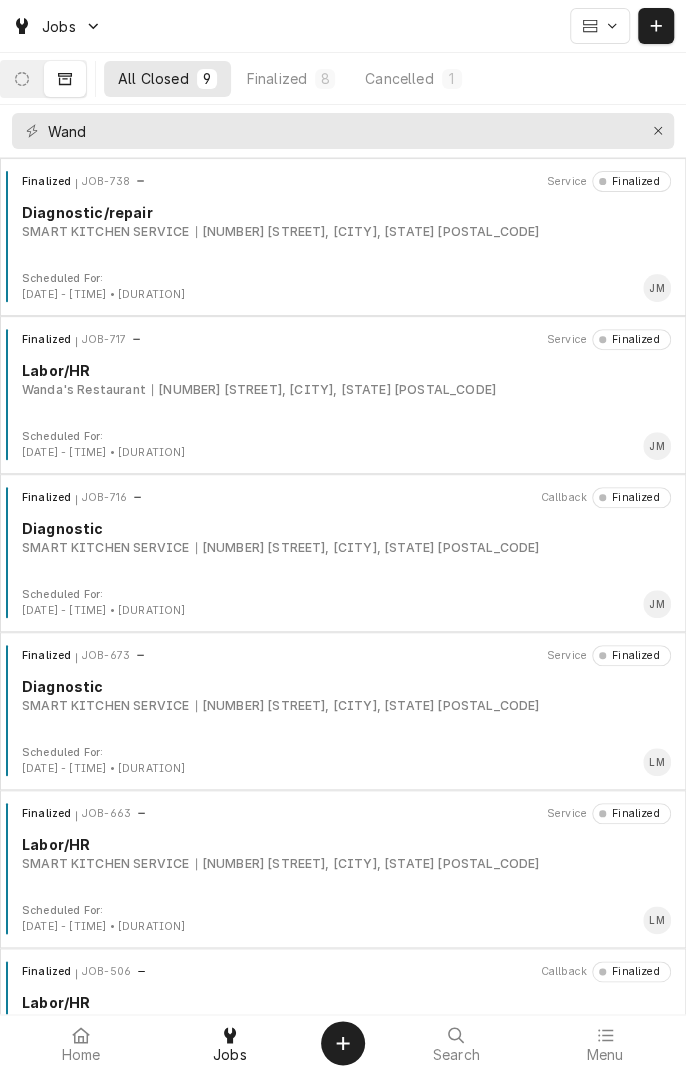 click 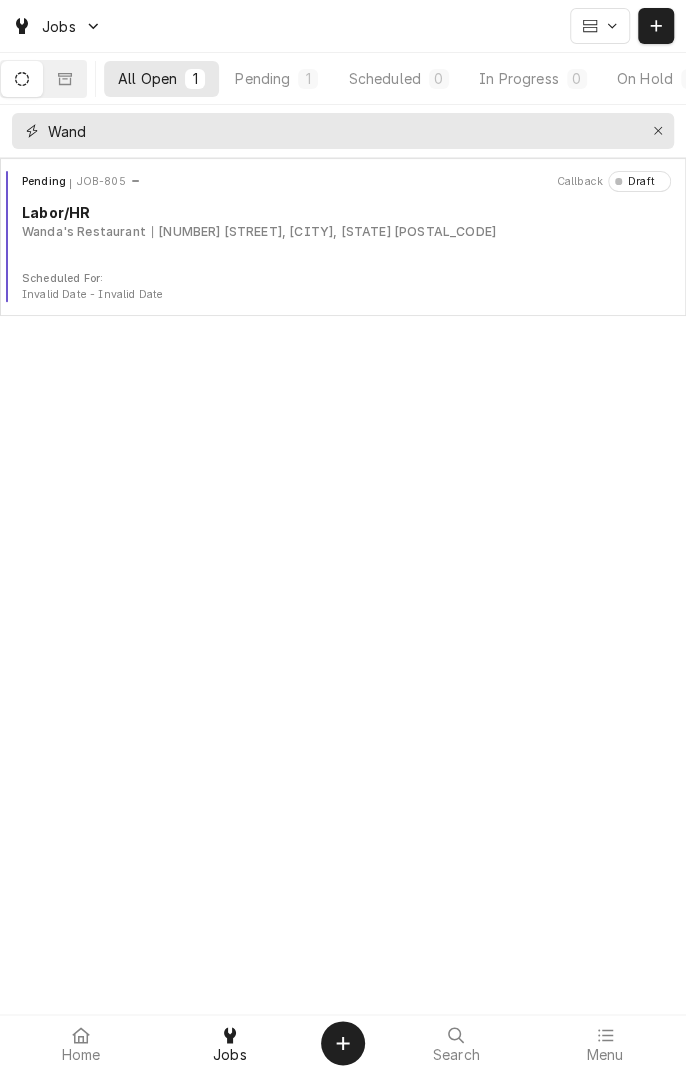 click 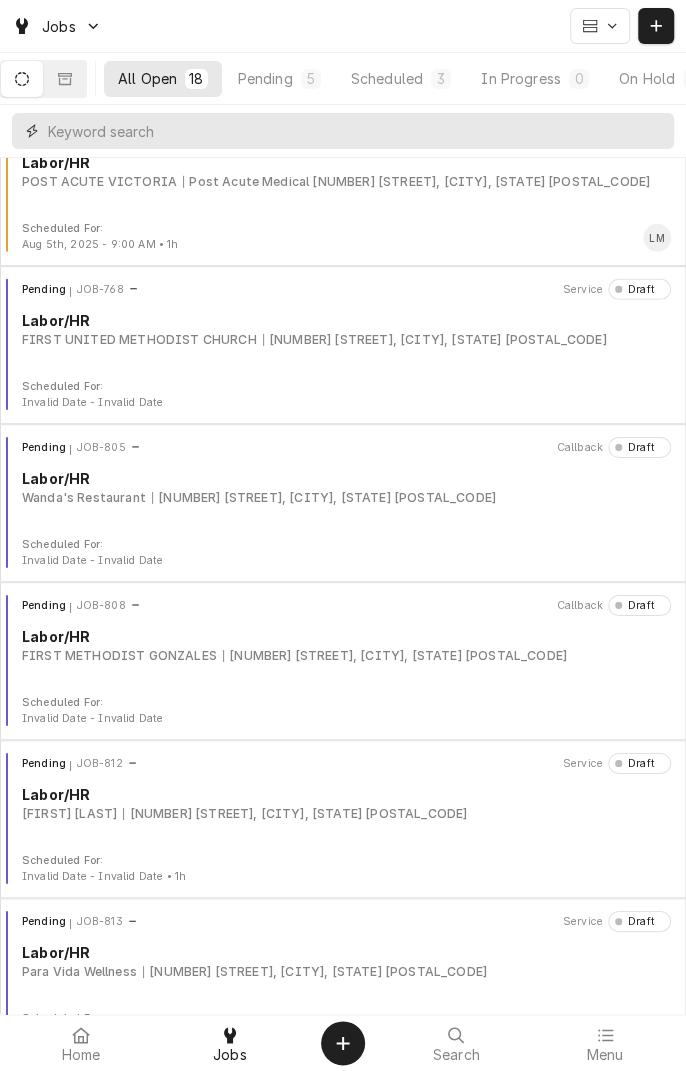 scroll, scrollTop: 1987, scrollLeft: 0, axis: vertical 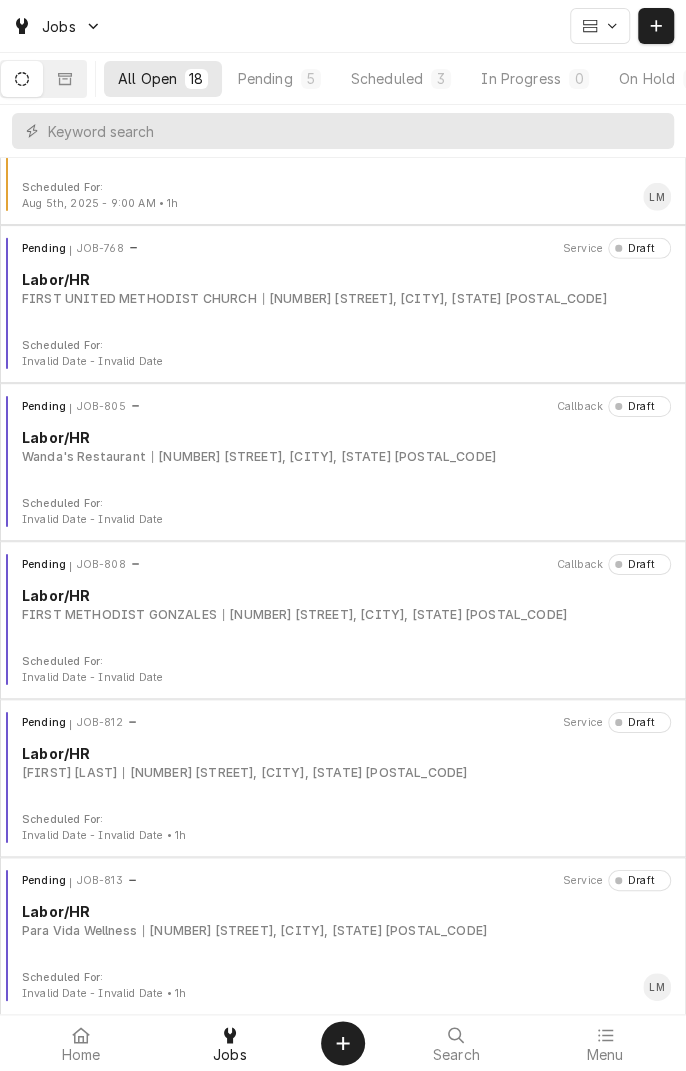 click on "Pending JOB-808 Callback Draft Labor/HR FIRST METHODIST GONZALES [NUMBER] [STREET], [CITY], [STATE] [POSTAL_CODE]" at bounding box center (343, 604) 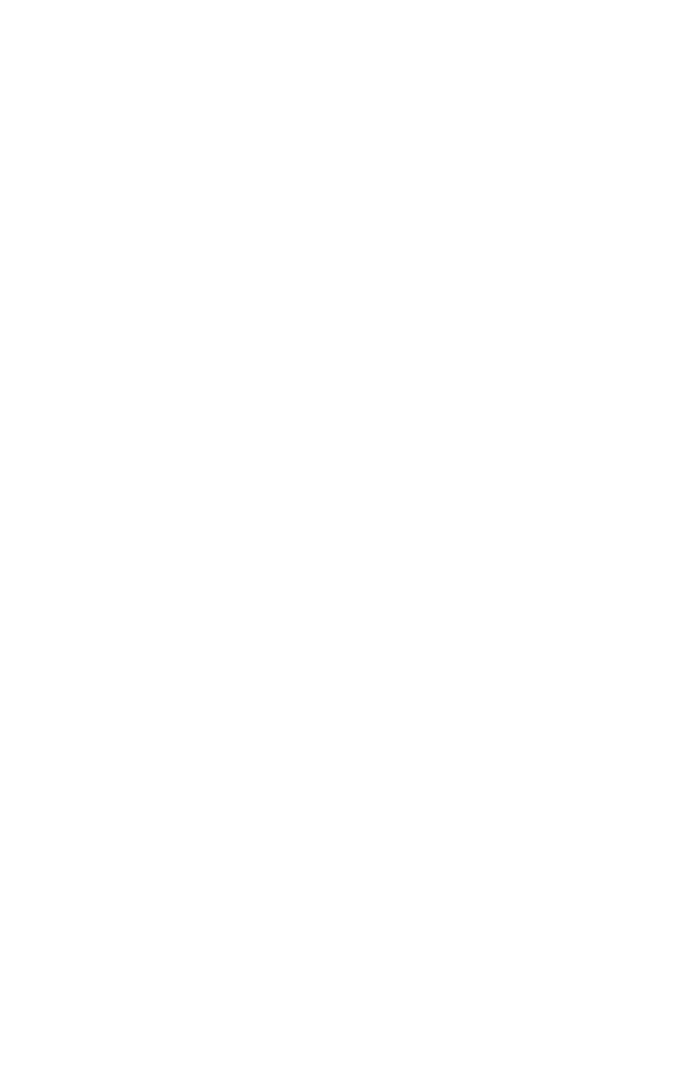 scroll, scrollTop: 0, scrollLeft: 0, axis: both 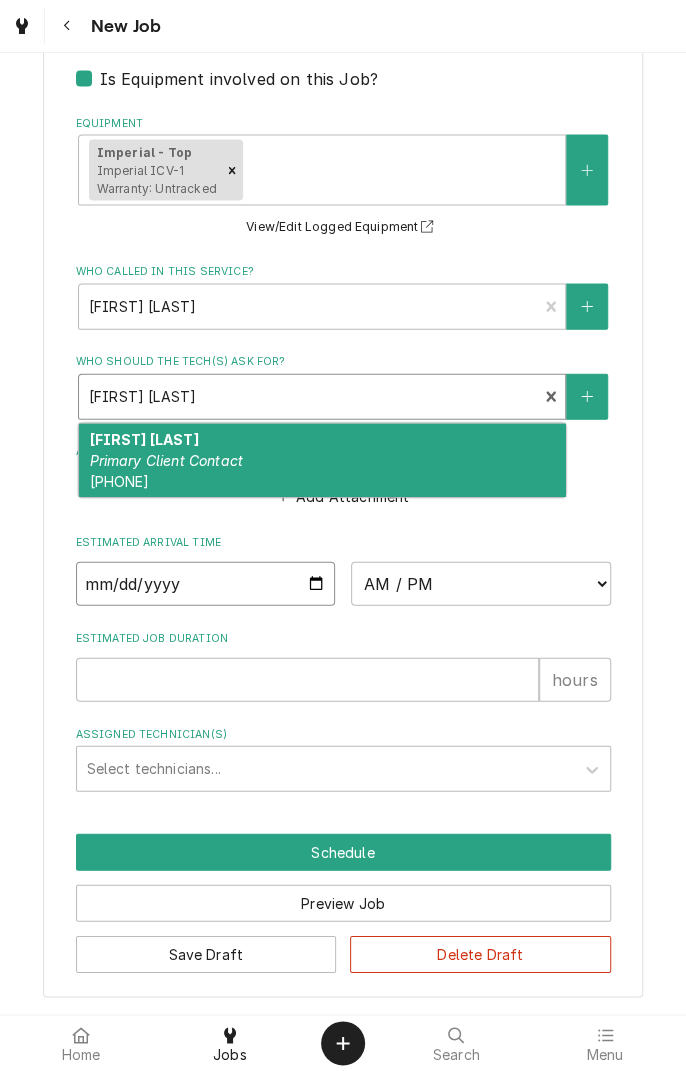 click at bounding box center (206, 583) 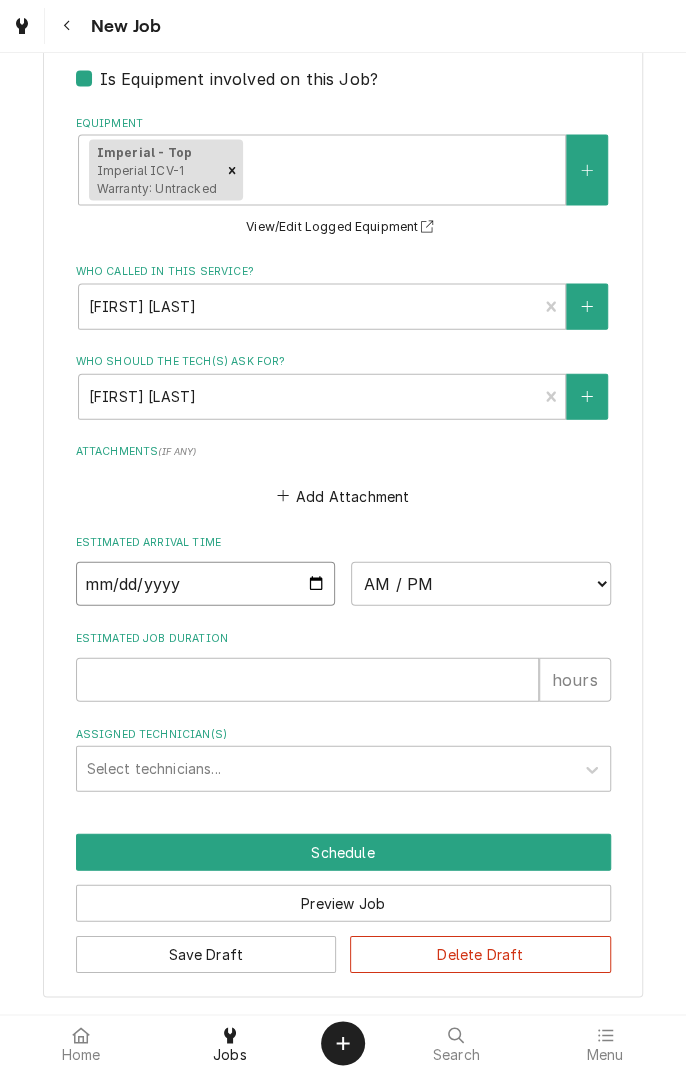 type on "x" 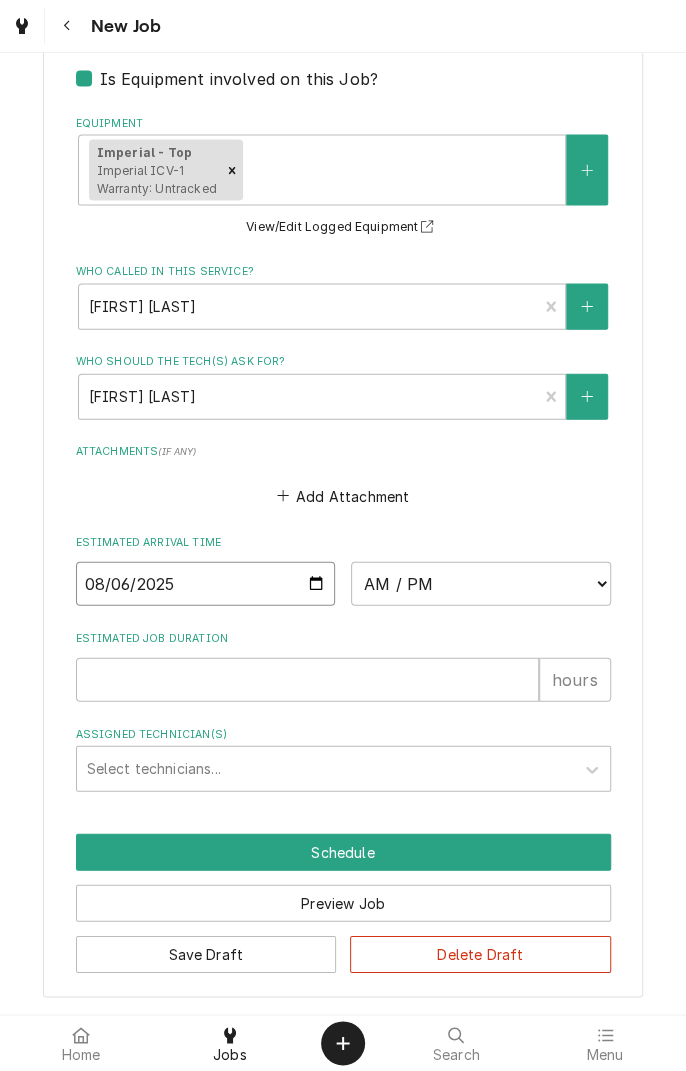 type on "x" 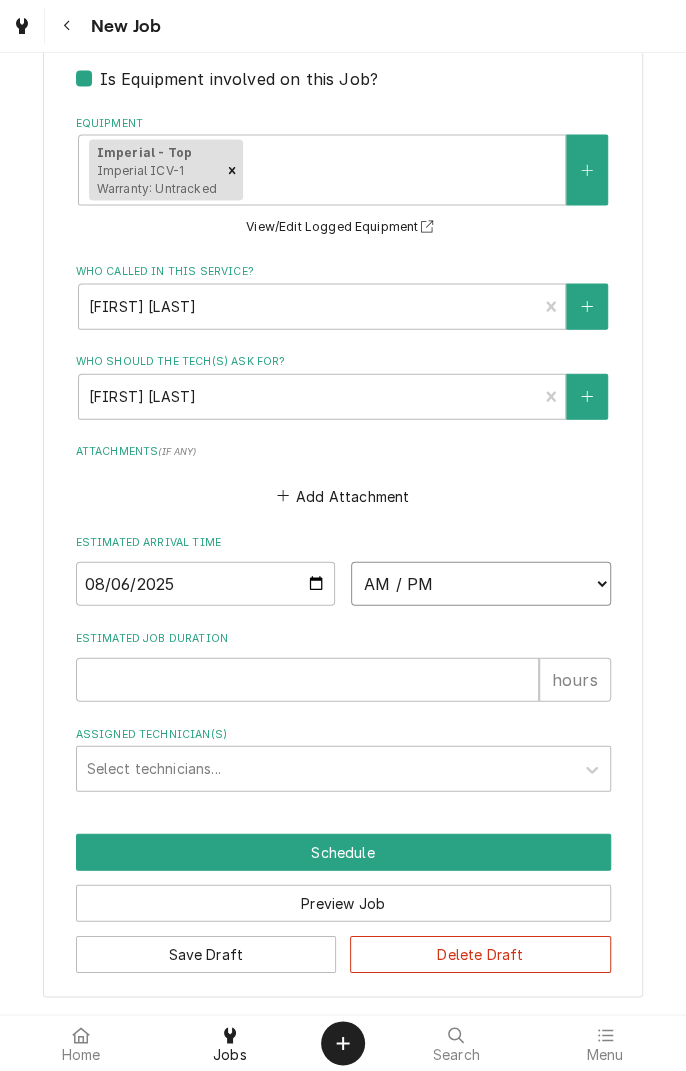 click on "AM / PM 6:00 AM 6:15 AM 6:30 AM 6:45 AM 7:00 AM 7:15 AM 7:30 AM 7:45 AM 8:00 AM 8:15 AM 8:30 AM 8:45 AM 9:00 AM 9:15 AM 9:30 AM 9:45 AM 10:00 AM 10:15 AM 10:30 AM 10:45 AM 11:00 AM 11:15 AM 11:30 AM 11:45 AM 12:00 PM 12:15 PM 12:30 PM 12:45 PM 1:00 PM 1:15 PM 1:30 PM 1:45 PM 2:00 PM 2:15 PM 2:30 PM 2:45 PM 3:00 PM 3:15 PM 3:30 PM 3:45 PM 4:00 PM 4:15 PM 4:30 PM 4:45 PM 5:00 PM 5:15 PM 5:30 PM 5:45 PM 6:00 PM 6:15 PM 6:30 PM 6:45 PM 7:00 PM 7:15 PM 7:30 PM 7:45 PM 8:00 PM 8:15 PM 8:30 PM 8:45 PM 9:00 PM 9:15 PM 9:30 PM 9:45 PM 10:00 PM 10:15 PM 10:30 PM 10:45 PM 11:00 PM 11:15 PM 11:30 PM 11:45 PM 12:00 AM 12:15 AM 12:30 AM 12:45 AM 1:00 AM 1:15 AM 1:30 AM 1:45 AM 2:00 AM 2:15 AM 2:30 AM 2:45 AM 3:00 AM 3:15 AM 3:30 AM 3:45 AM 4:00 AM 4:15 AM 4:30 AM 4:45 AM 5:00 AM 5:15 AM 5:30 AM 5:45 AM" at bounding box center [481, 583] 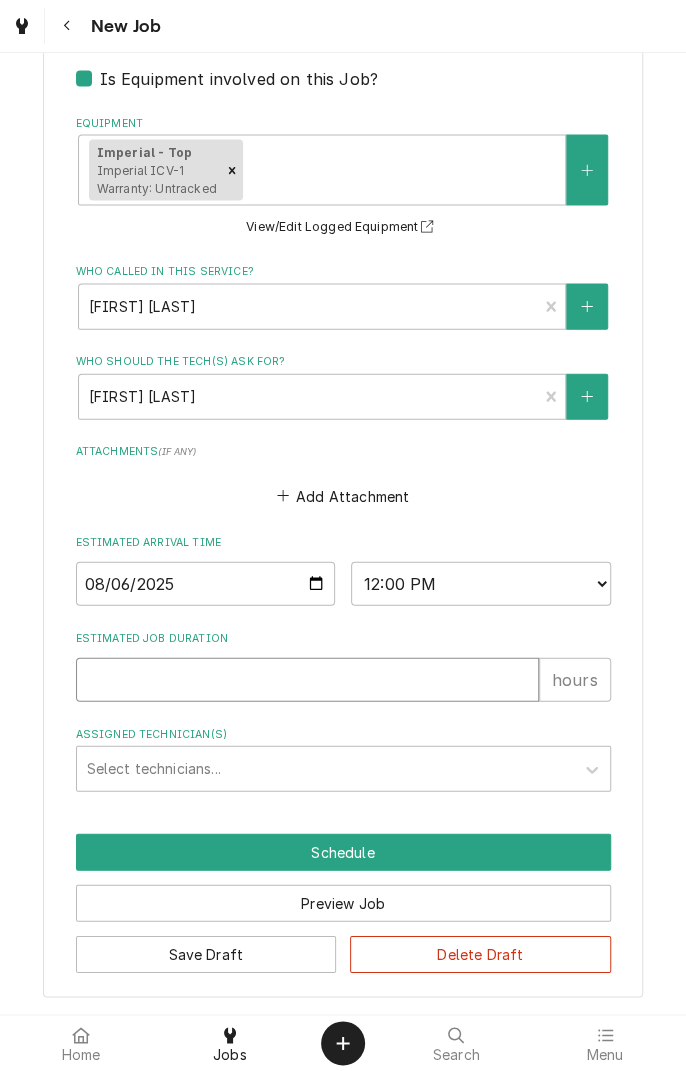 click on "Estimated Job Duration" at bounding box center (307, 679) 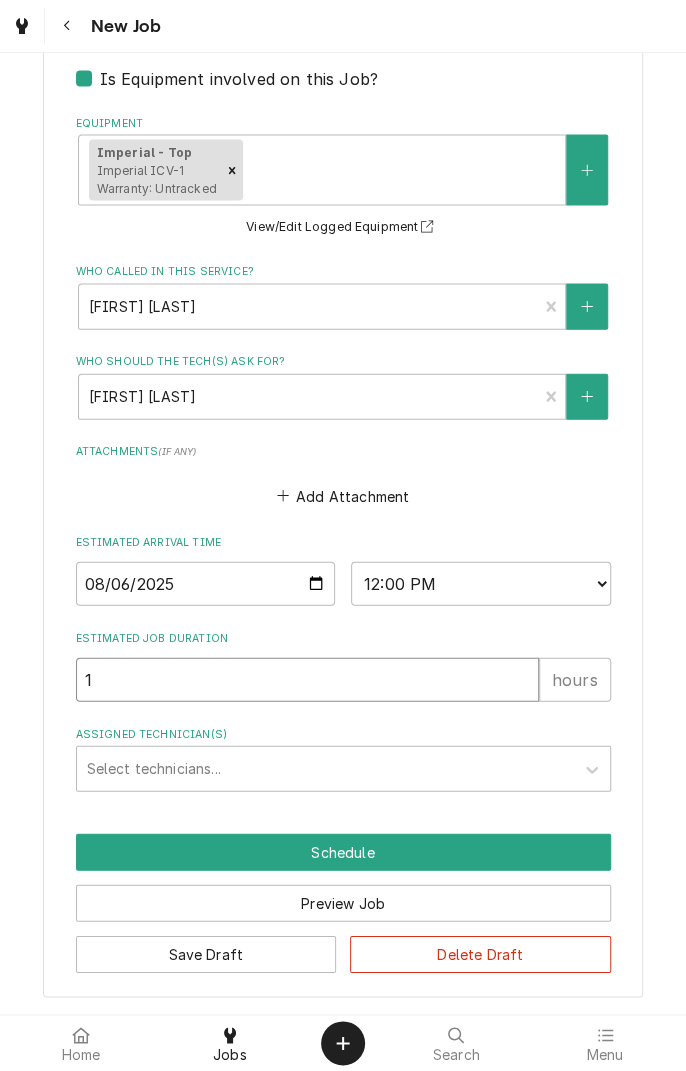 type on "x" 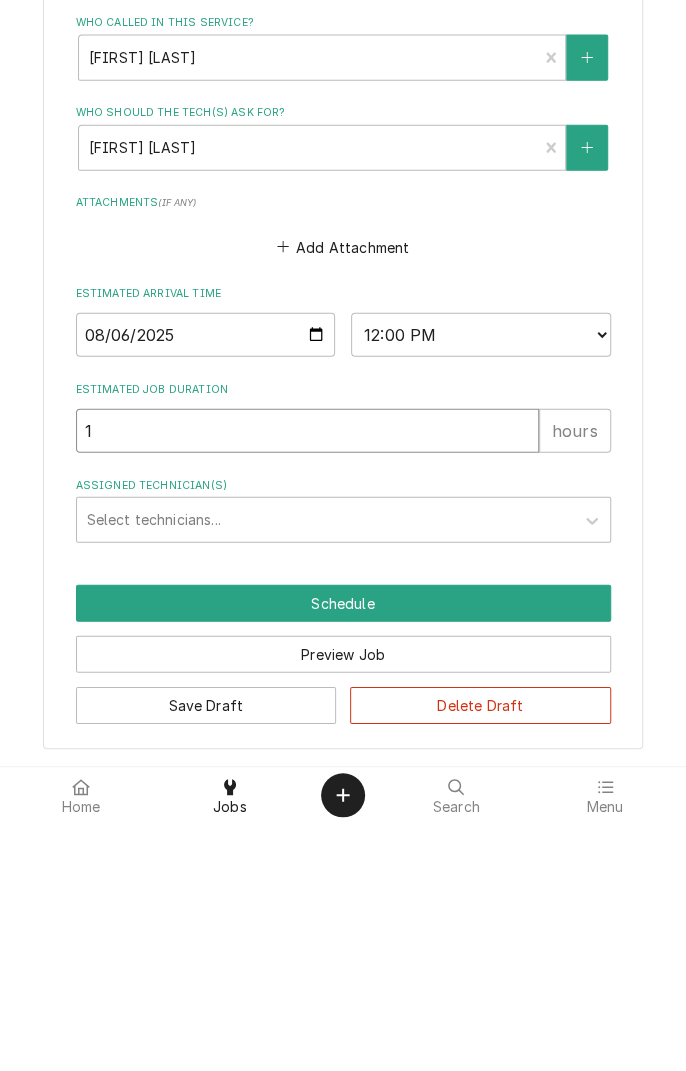 type on "1" 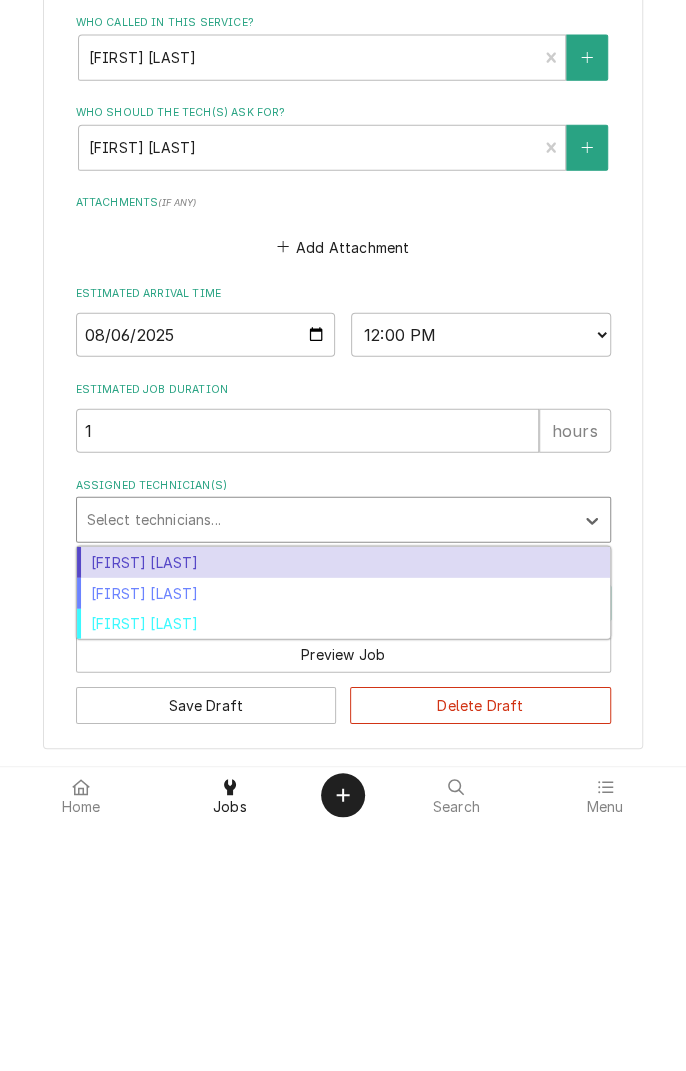 click on "[LAST] [LAST]" at bounding box center [343, 841] 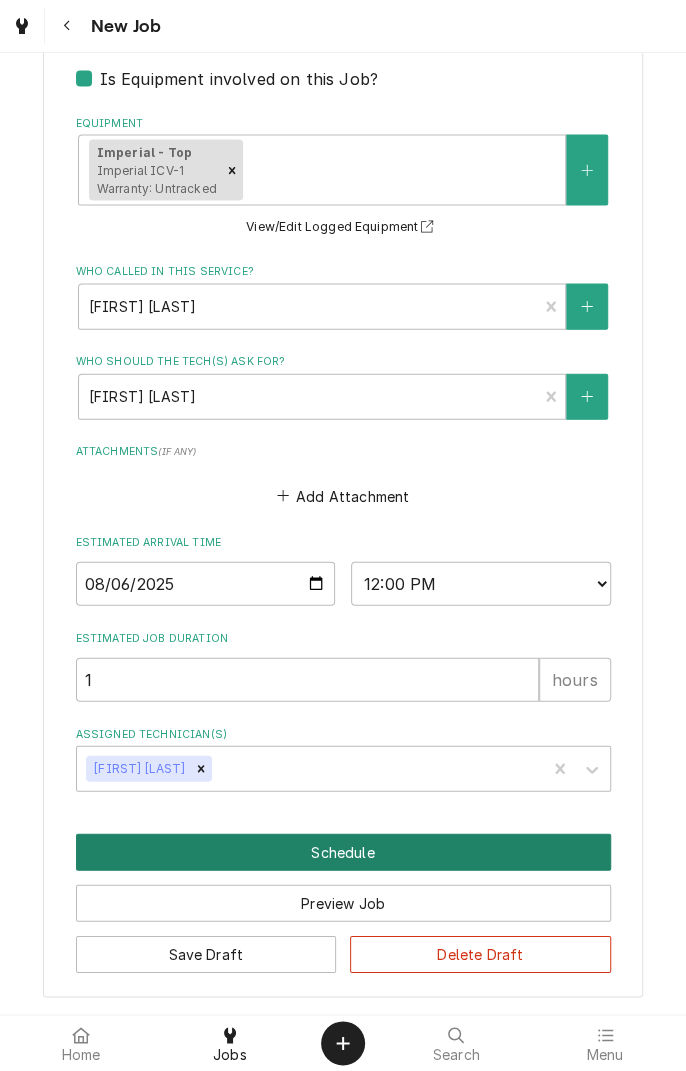 click on "Schedule" at bounding box center (343, 851) 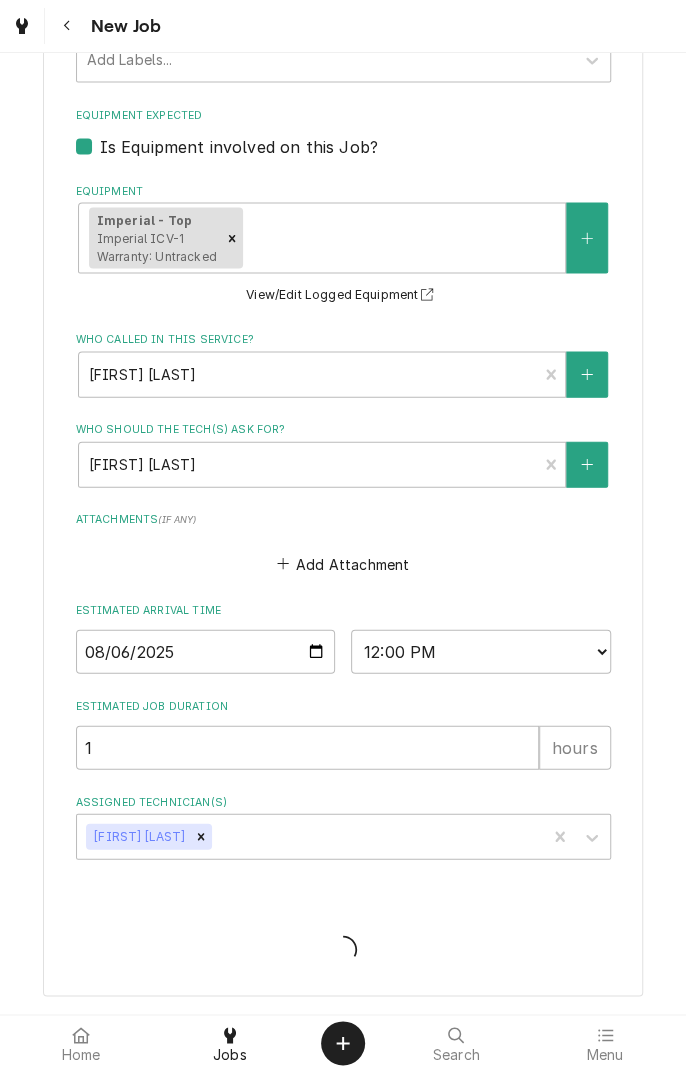 scroll, scrollTop: 1158, scrollLeft: 0, axis: vertical 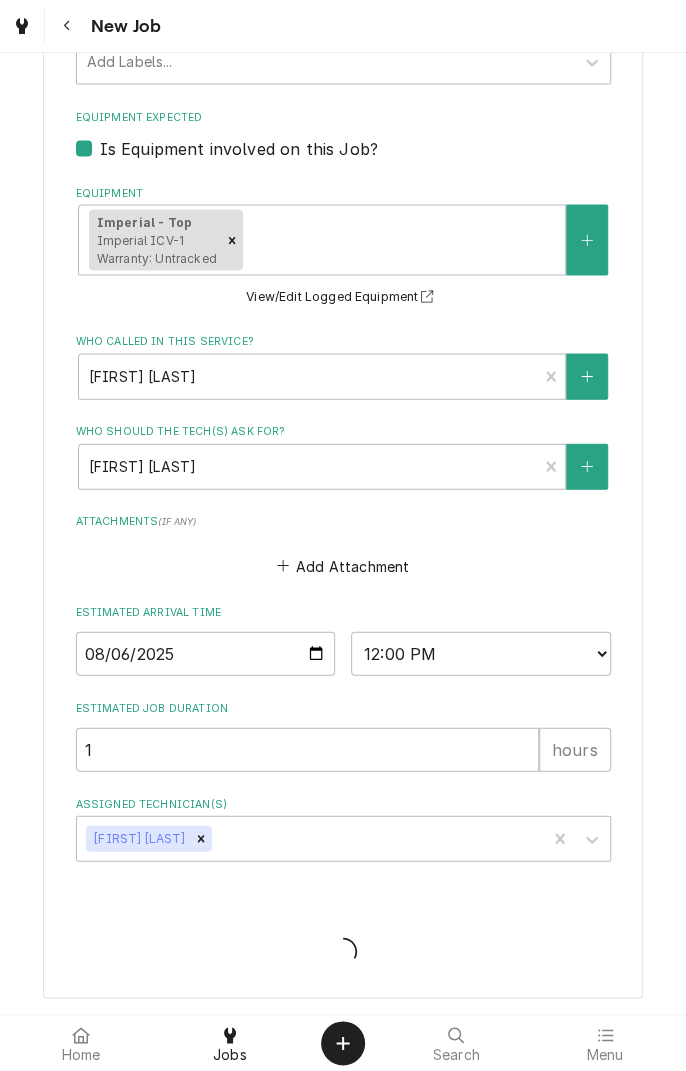 type on "x" 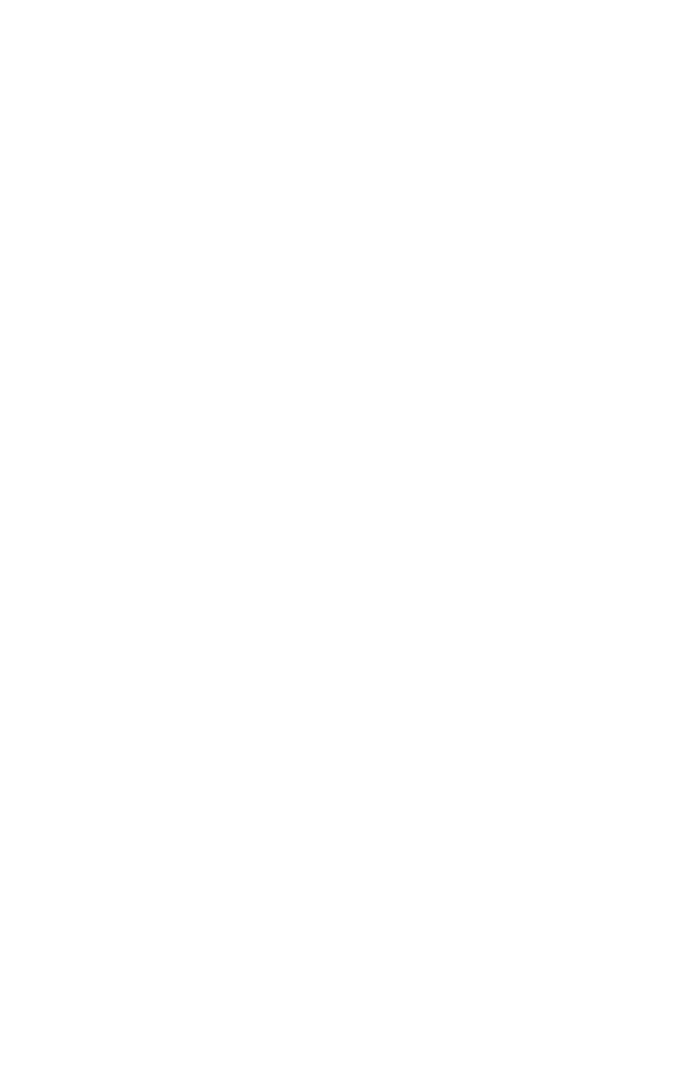 scroll, scrollTop: 0, scrollLeft: 0, axis: both 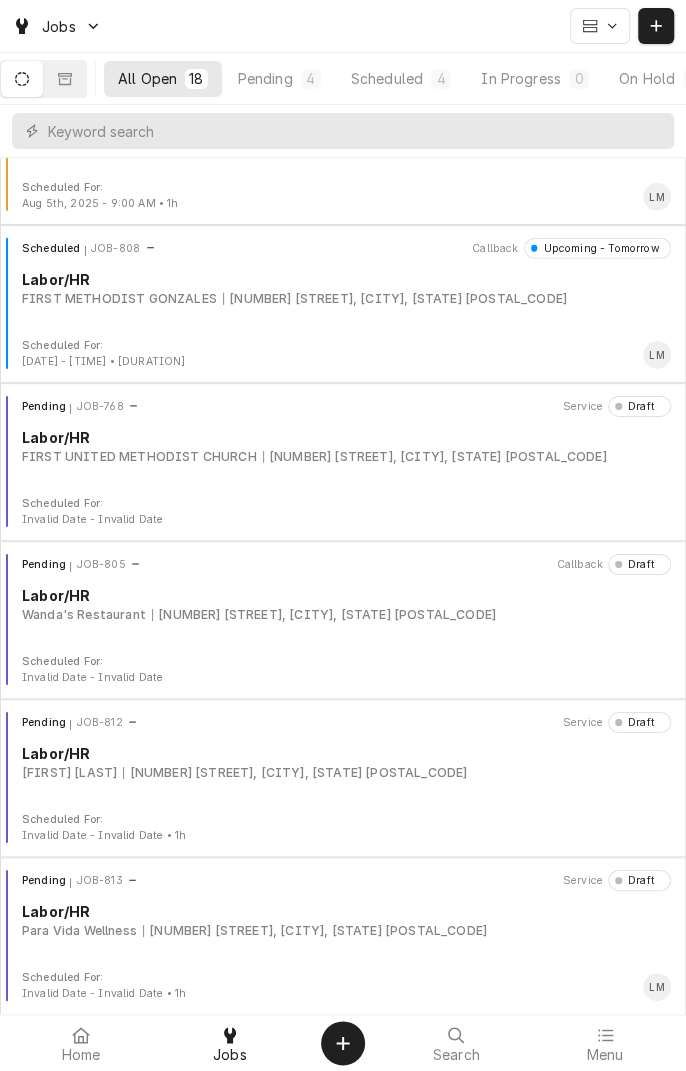 click on "[NUMBER] [STREET], [CITY], [STATE] [POSTAL_CODE]" at bounding box center [315, 931] 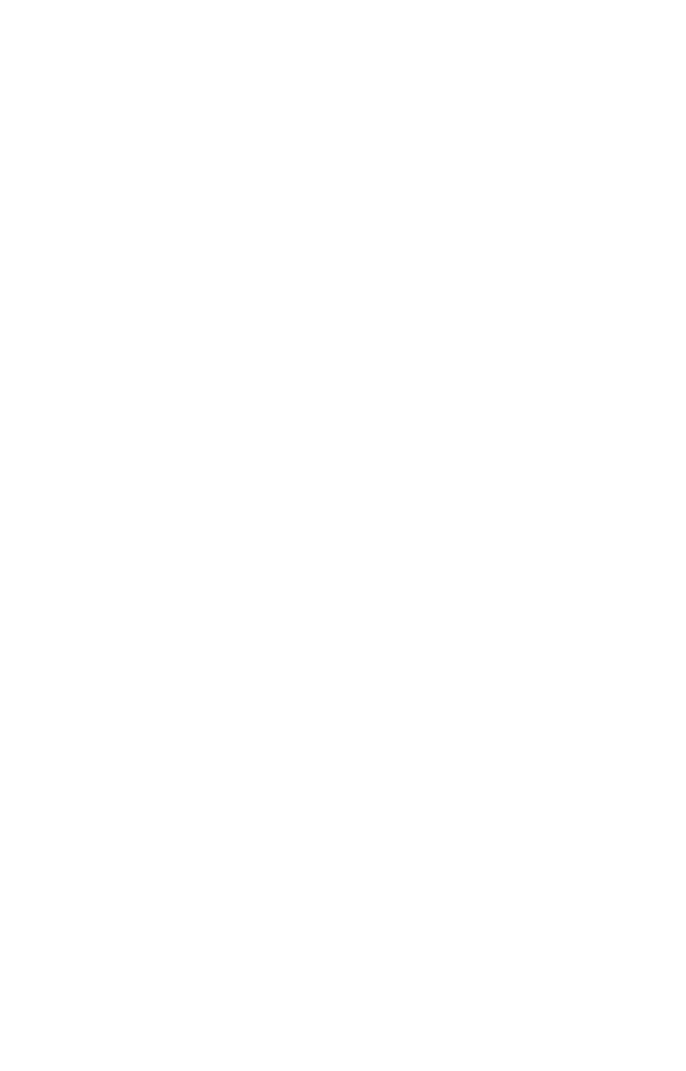 scroll, scrollTop: 0, scrollLeft: 0, axis: both 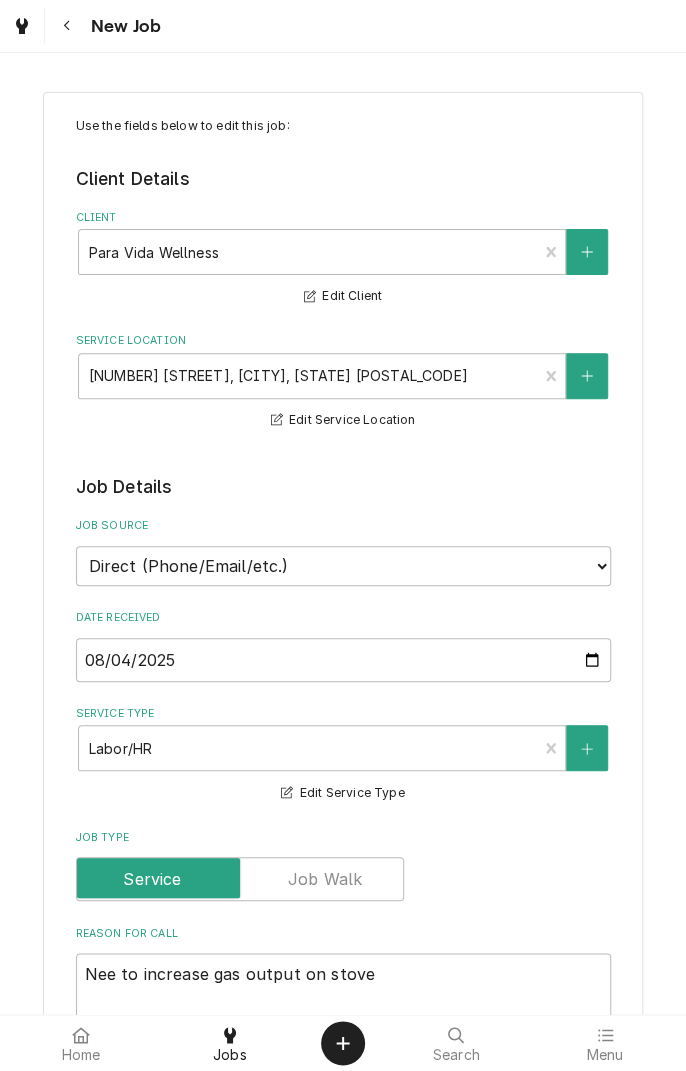 type on "x" 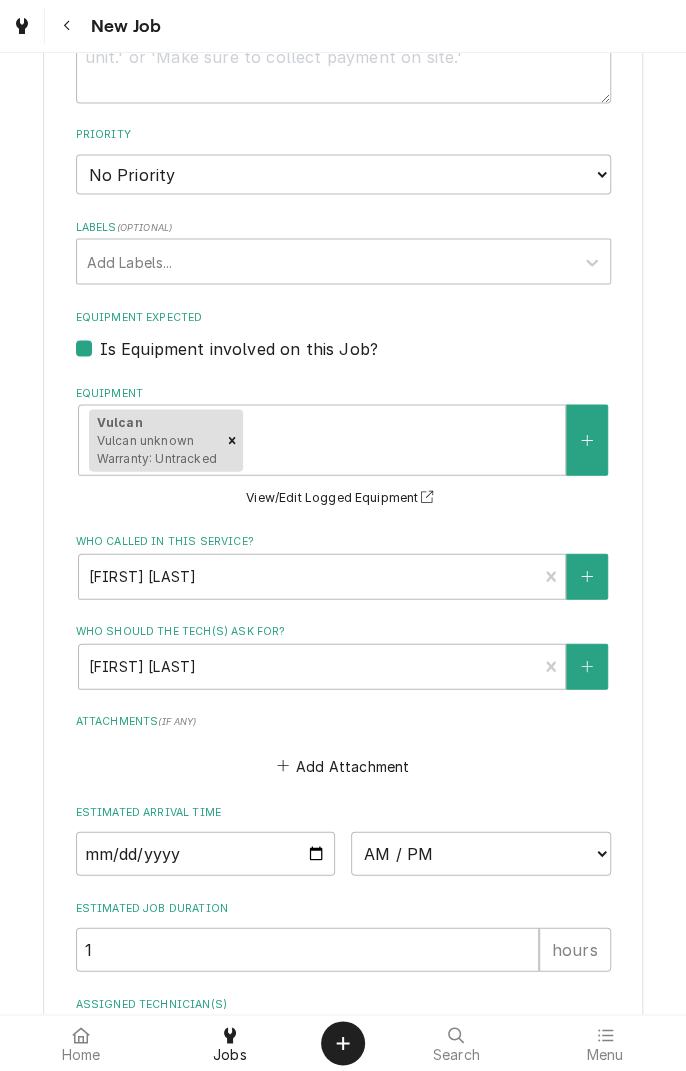 scroll, scrollTop: 1086, scrollLeft: 0, axis: vertical 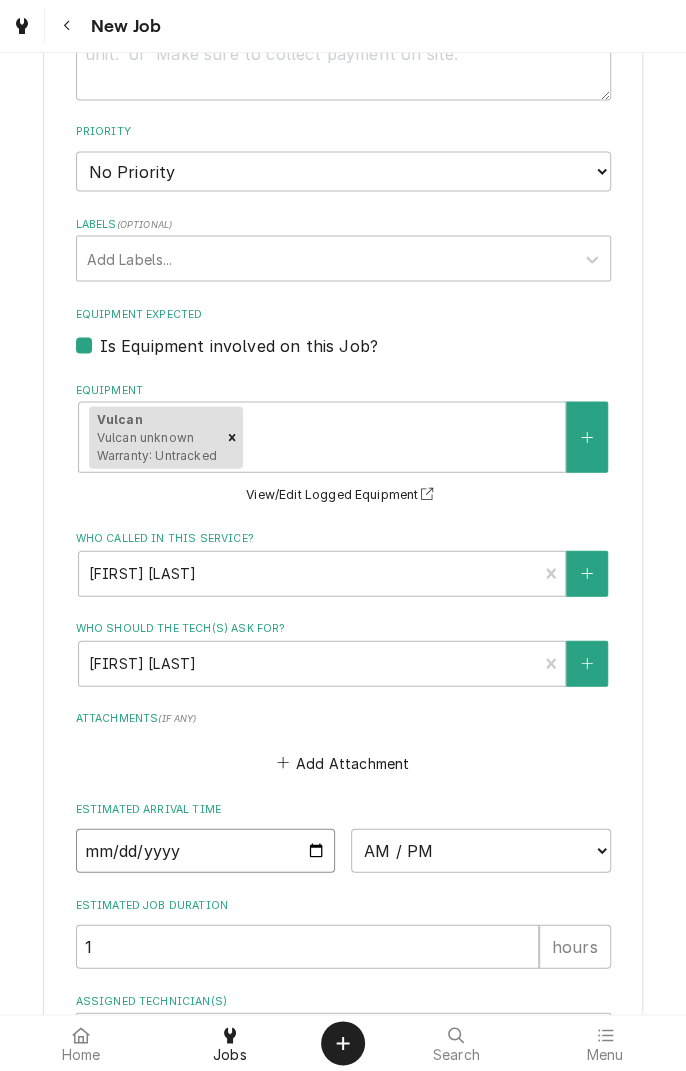 click at bounding box center [206, 850] 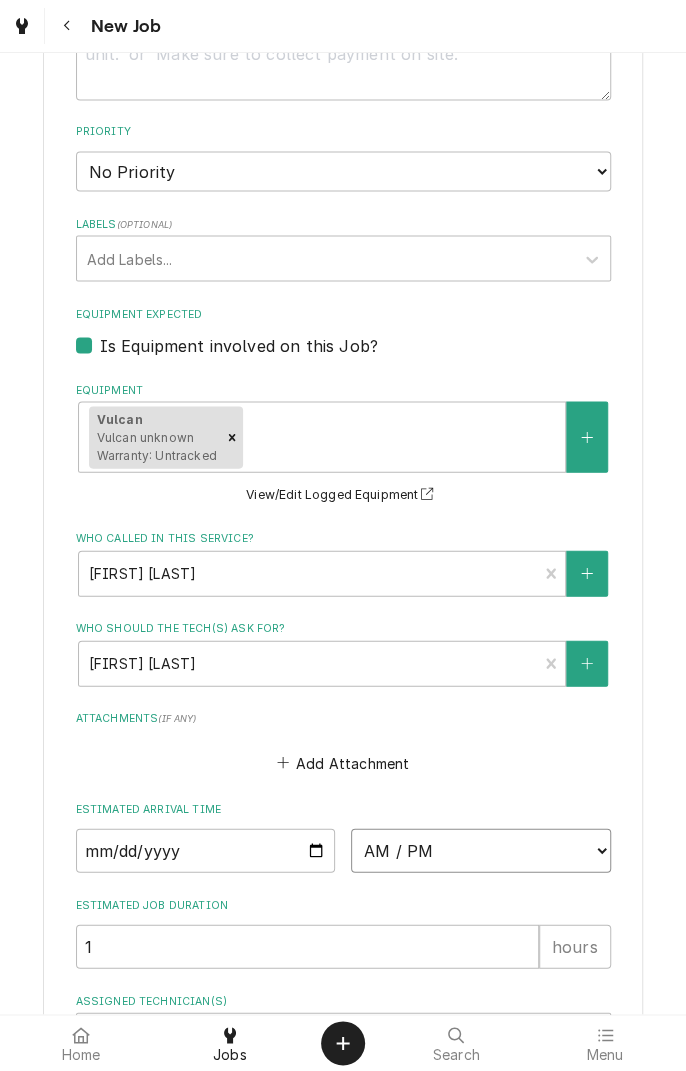 click on "AM / PM 6:00 AM 6:15 AM 6:30 AM 6:45 AM 7:00 AM 7:15 AM 7:30 AM 7:45 AM 8:00 AM 8:15 AM 8:30 AM 8:45 AM 9:00 AM 9:15 AM 9:30 AM 9:45 AM 10:00 AM 10:15 AM 10:30 AM 10:45 AM 11:00 AM 11:15 AM 11:30 AM 11:45 AM 12:00 PM 12:15 PM 12:30 PM 12:45 PM 1:00 PM 1:15 PM 1:30 PM 1:45 PM 2:00 PM 2:15 PM 2:30 PM 2:45 PM 3:00 PM 3:15 PM 3:30 PM 3:45 PM 4:00 PM 4:15 PM 4:30 PM 4:45 PM 5:00 PM 5:15 PM 5:30 PM 5:45 PM 6:00 PM 6:15 PM 6:30 PM 6:45 PM 7:00 PM 7:15 PM 7:30 PM 7:45 PM 8:00 PM 8:15 PM 8:30 PM 8:45 PM 9:00 PM 9:15 PM 9:30 PM 9:45 PM 10:00 PM 10:15 PM 10:30 PM 10:45 PM 11:00 PM 11:15 PM 11:30 PM 11:45 PM 12:00 AM 12:15 AM 12:30 AM 12:45 AM 1:00 AM 1:15 AM 1:30 AM 1:45 AM 2:00 AM 2:15 AM 2:30 AM 2:45 AM 3:00 AM 3:15 AM 3:30 AM 3:45 AM 4:00 AM 4:15 AM 4:30 AM 4:45 AM 5:00 AM 5:15 AM 5:30 AM 5:45 AM" at bounding box center (481, 850) 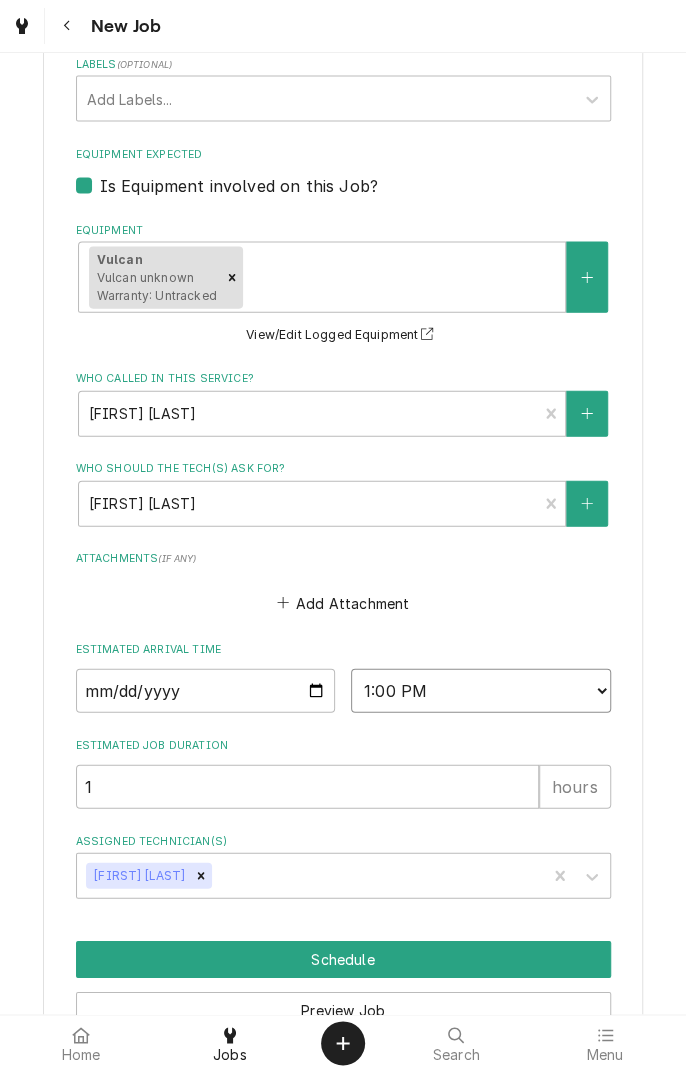 scroll, scrollTop: 1353, scrollLeft: 0, axis: vertical 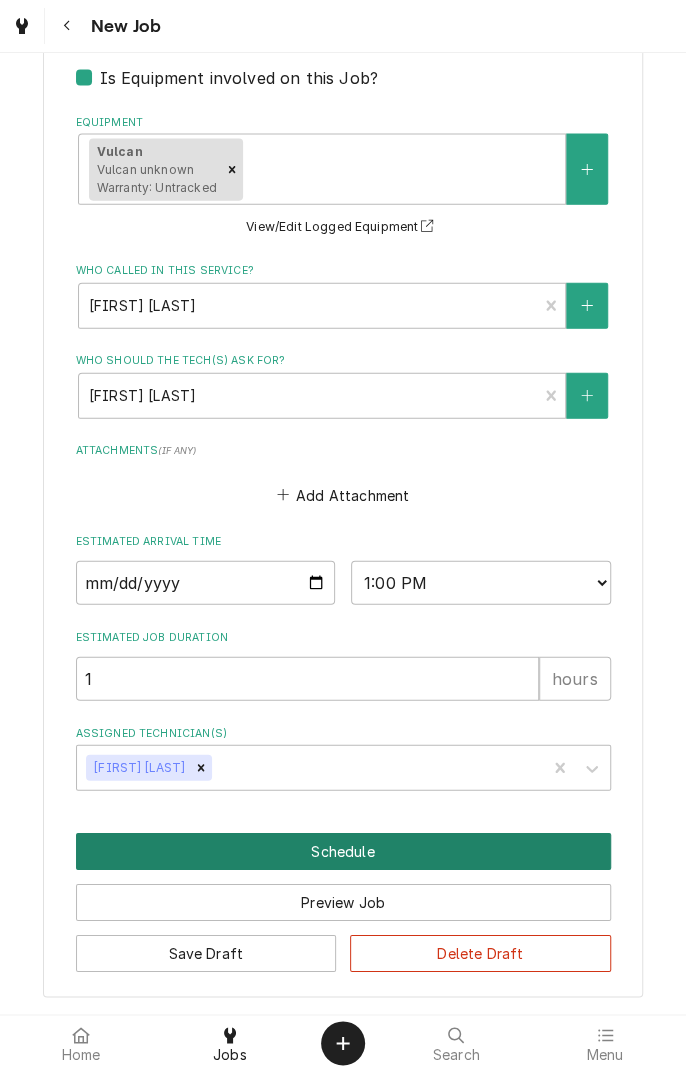 click on "Schedule" at bounding box center (343, 851) 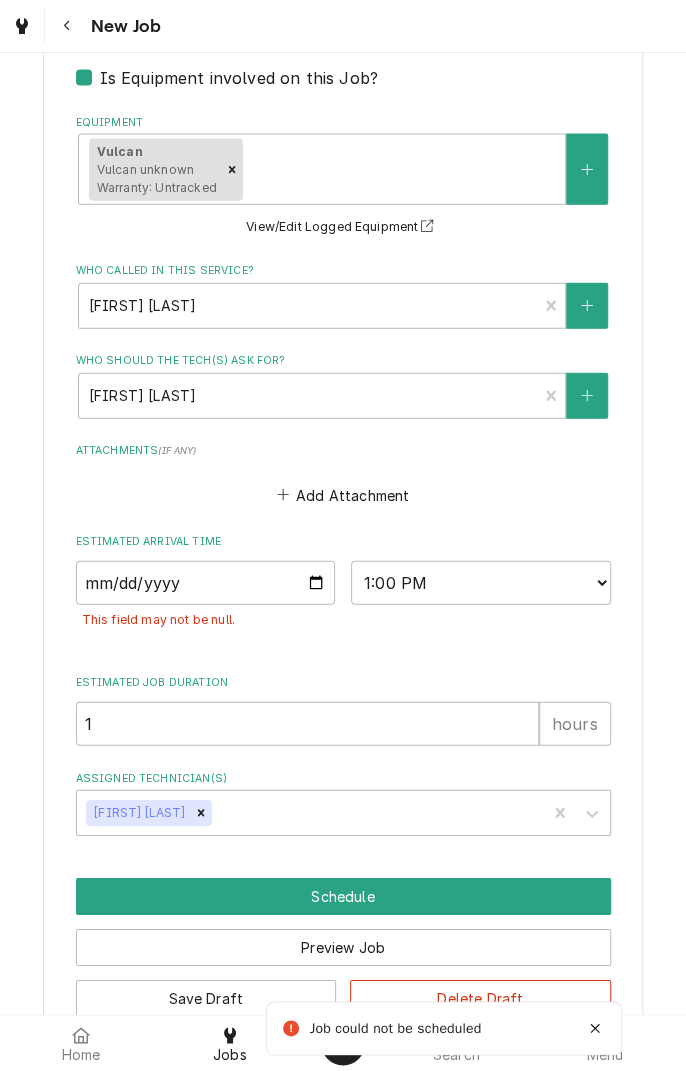 scroll, scrollTop: 1341, scrollLeft: 0, axis: vertical 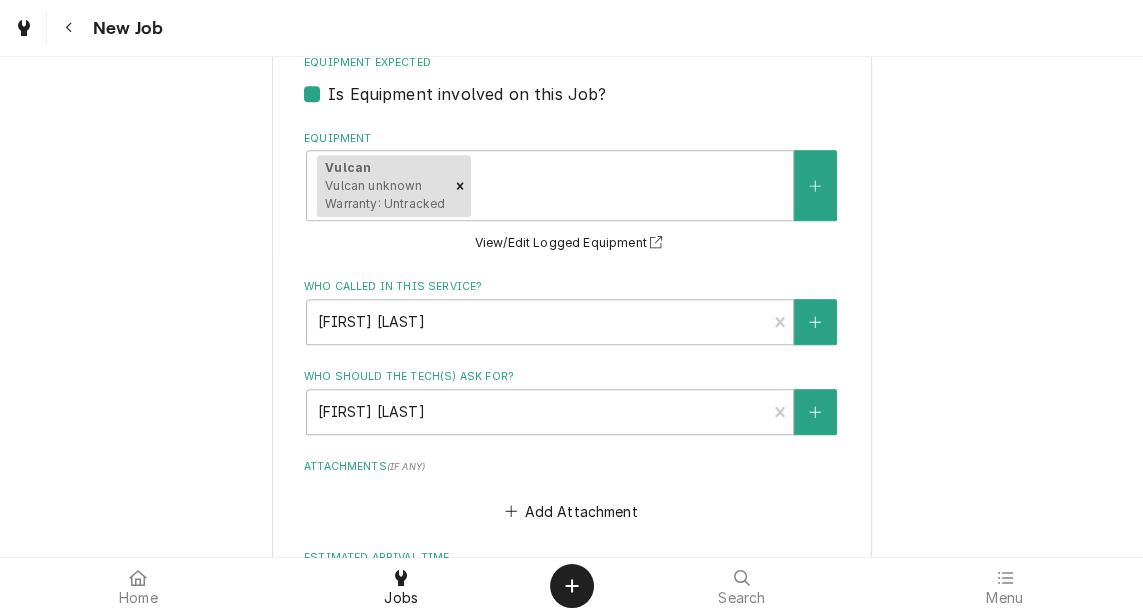 type on "x" 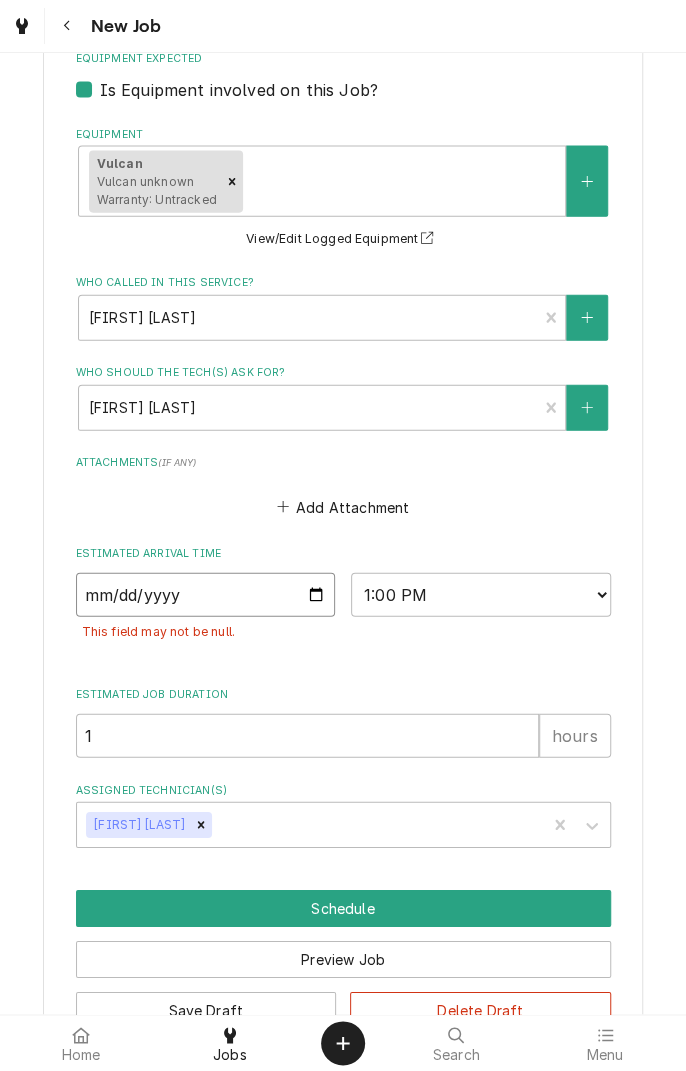 click at bounding box center (206, 595) 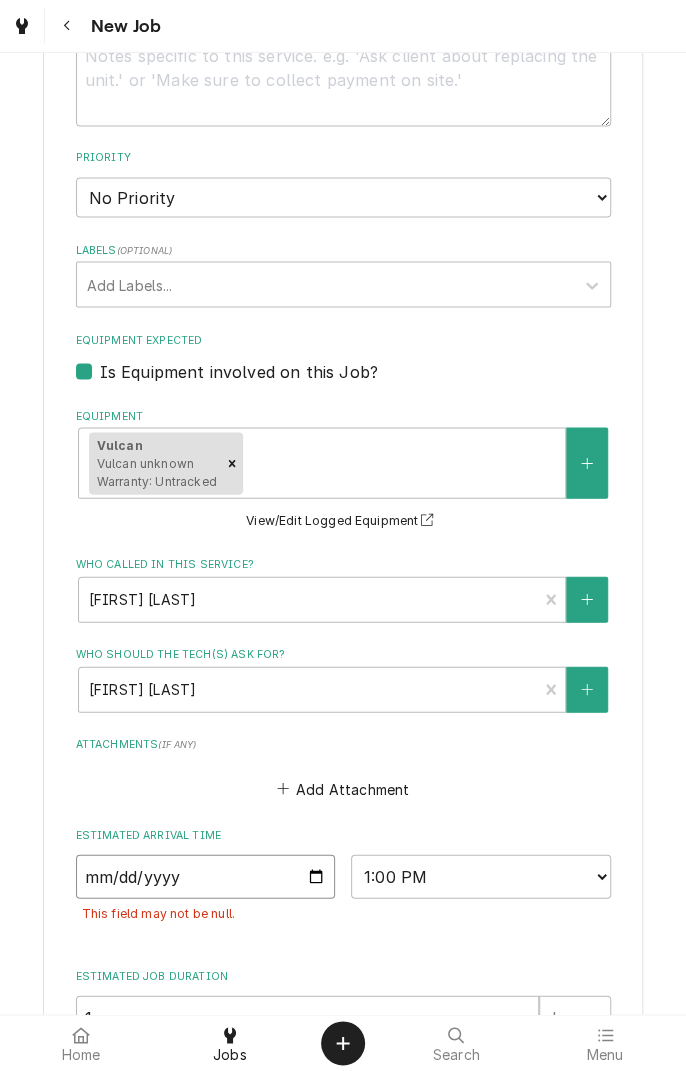 scroll, scrollTop: 1080, scrollLeft: 0, axis: vertical 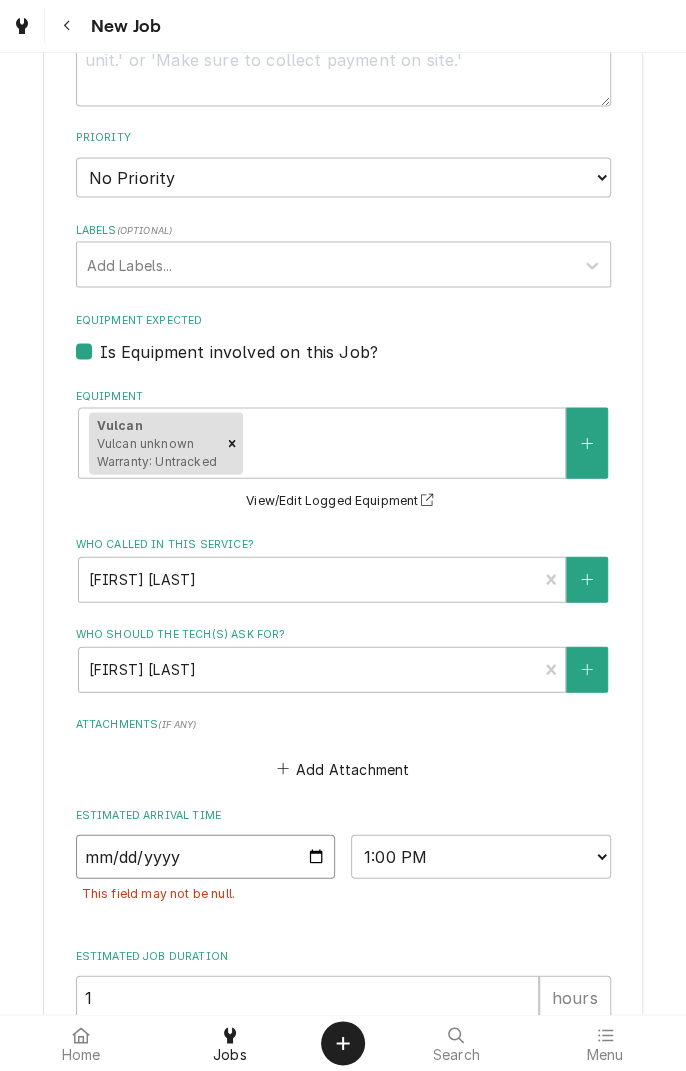 click at bounding box center (206, 856) 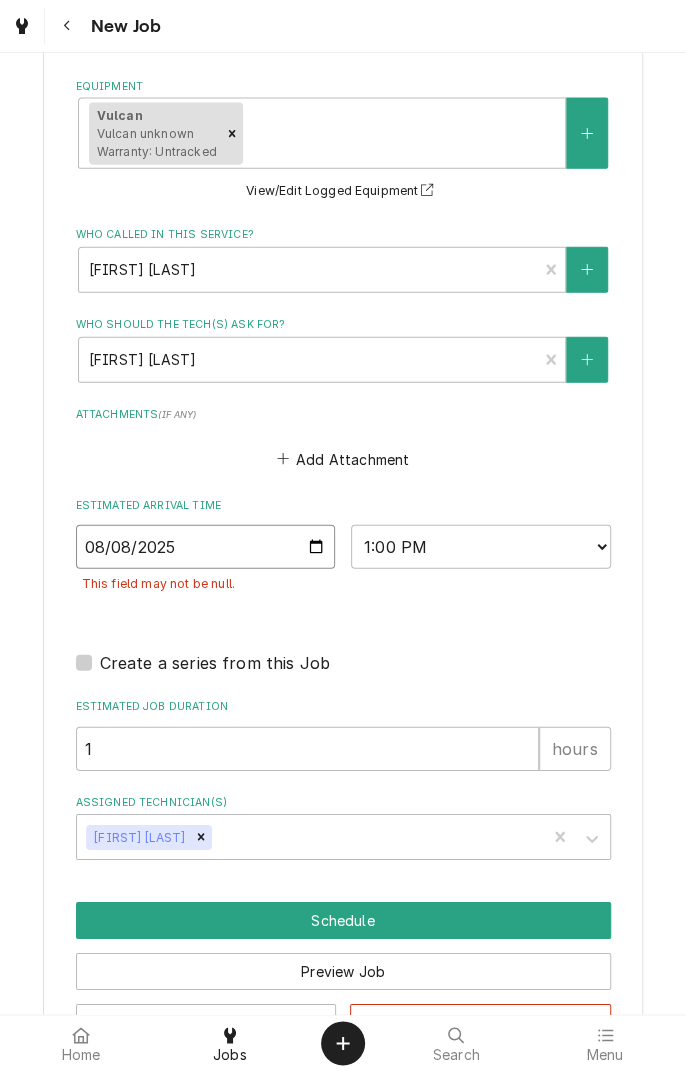 scroll, scrollTop: 1395, scrollLeft: 0, axis: vertical 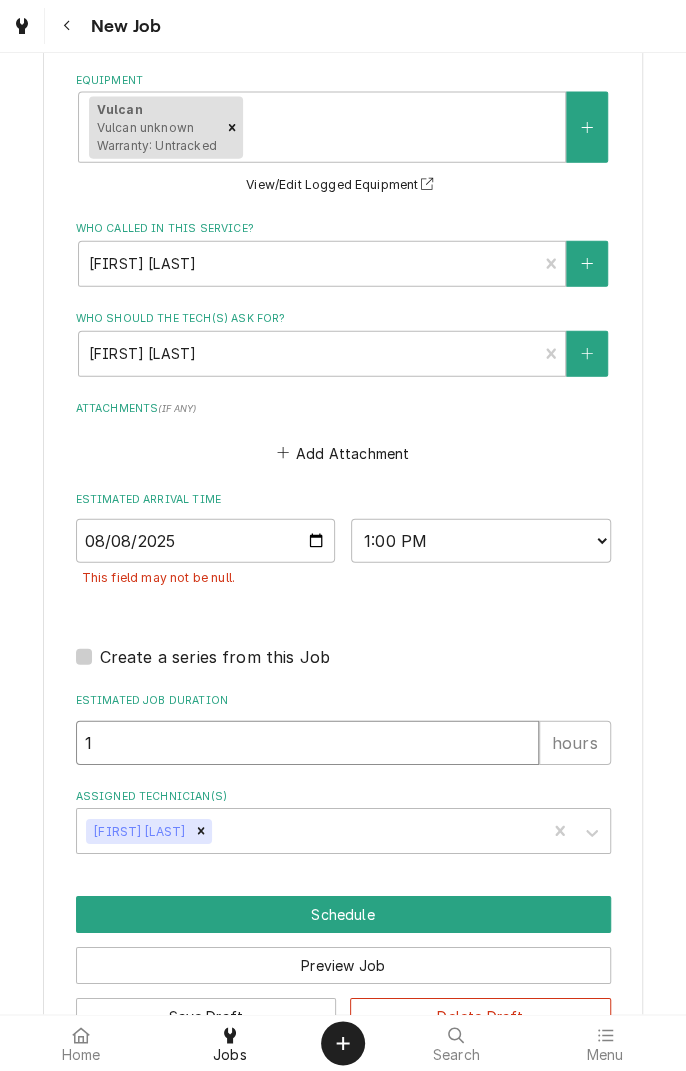 click on "1" at bounding box center (307, 743) 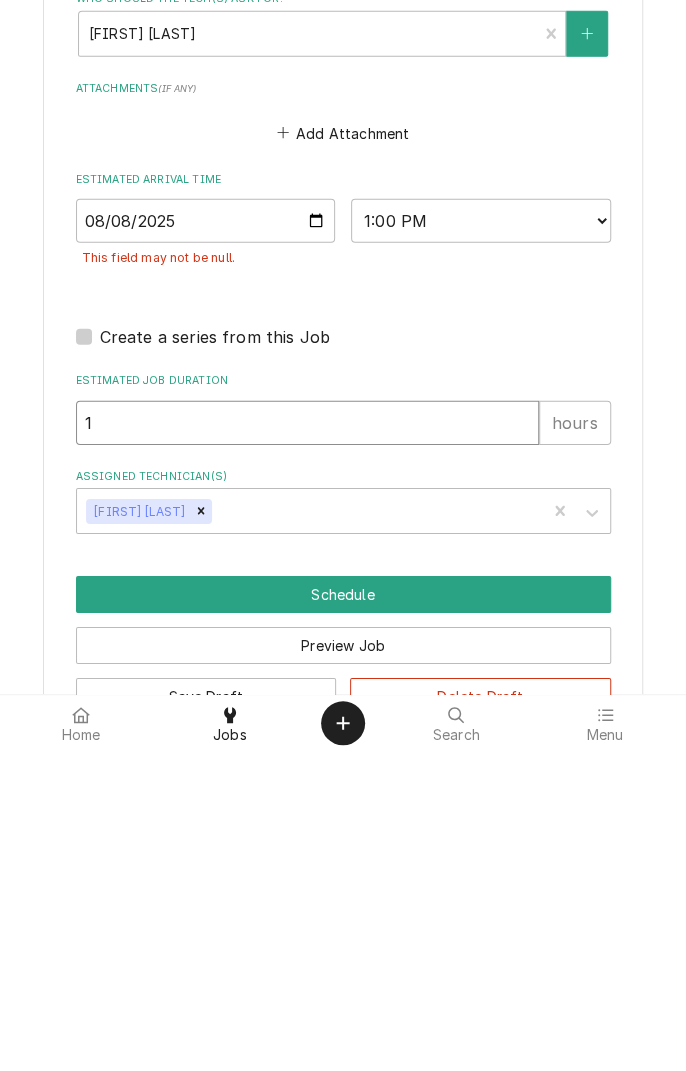 type 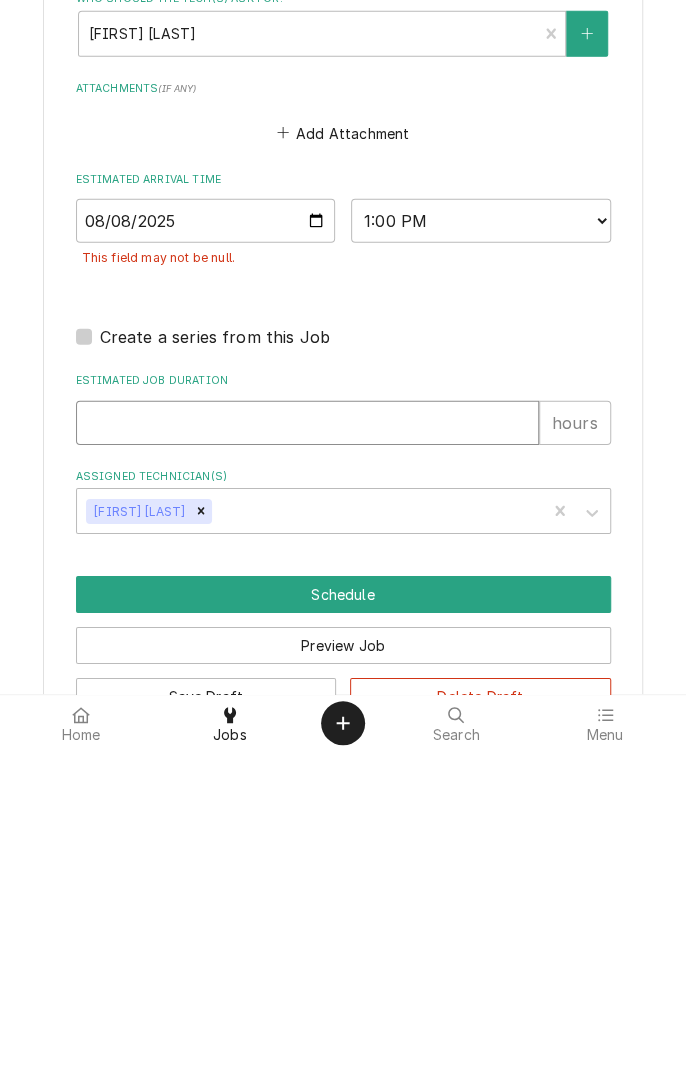 type on "x" 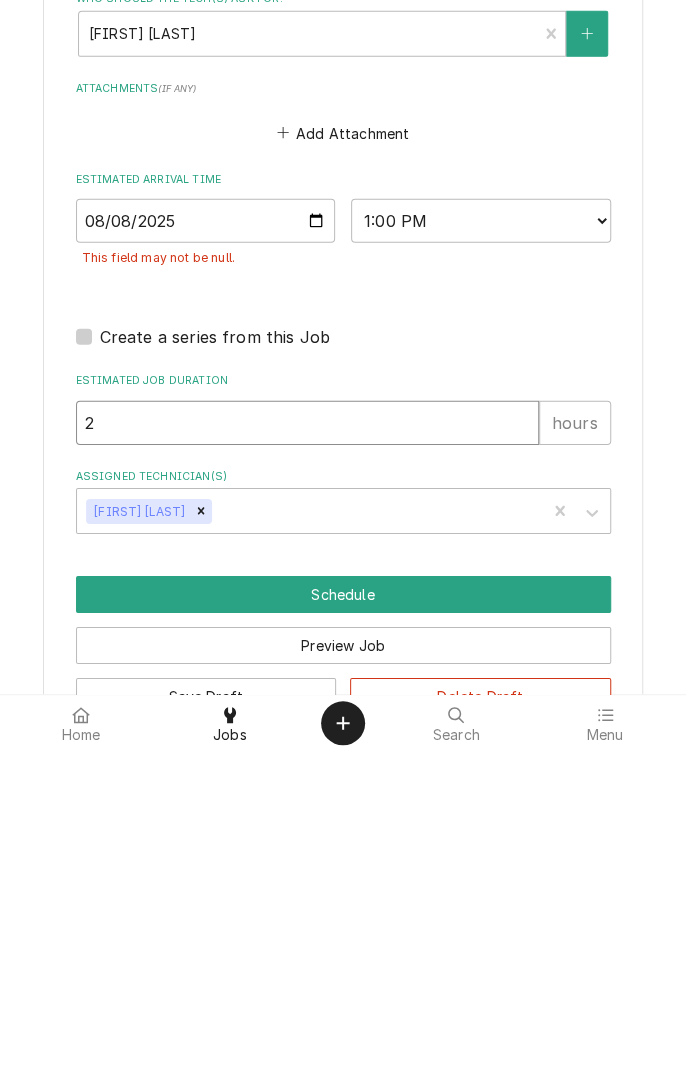 type on "x" 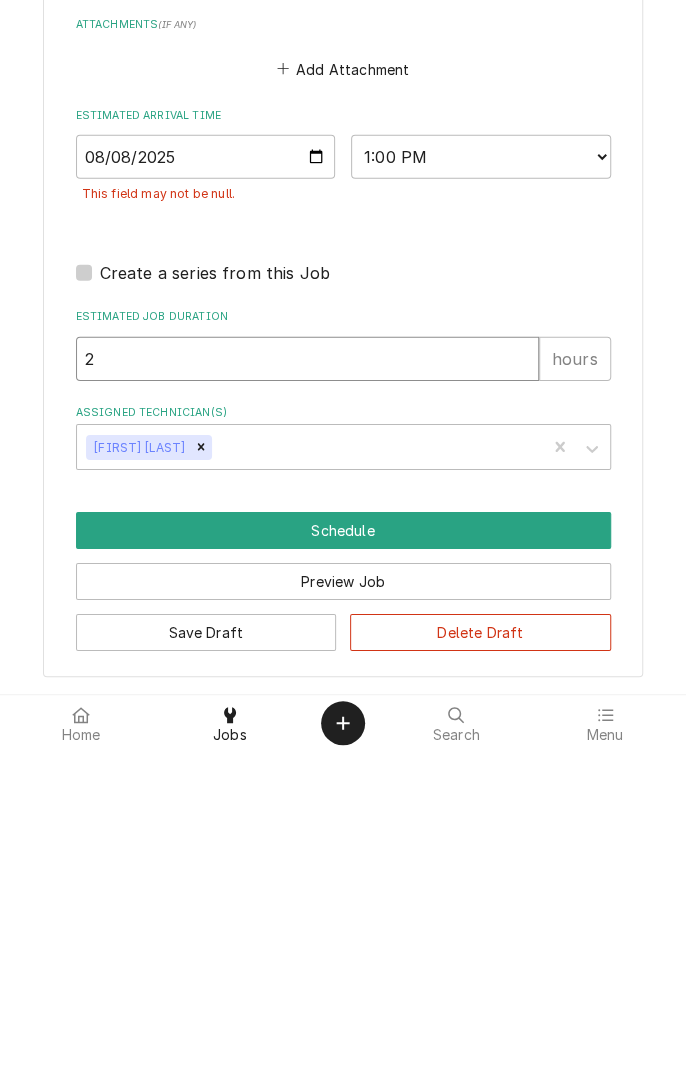 type on "2" 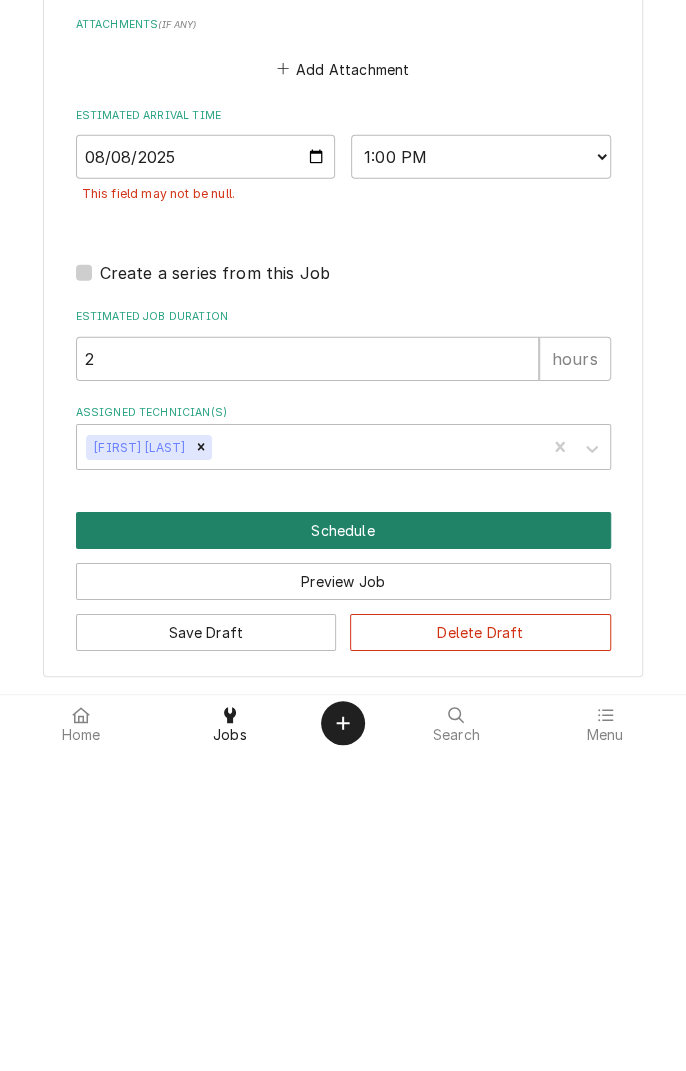 click on "Schedule" at bounding box center (343, 850) 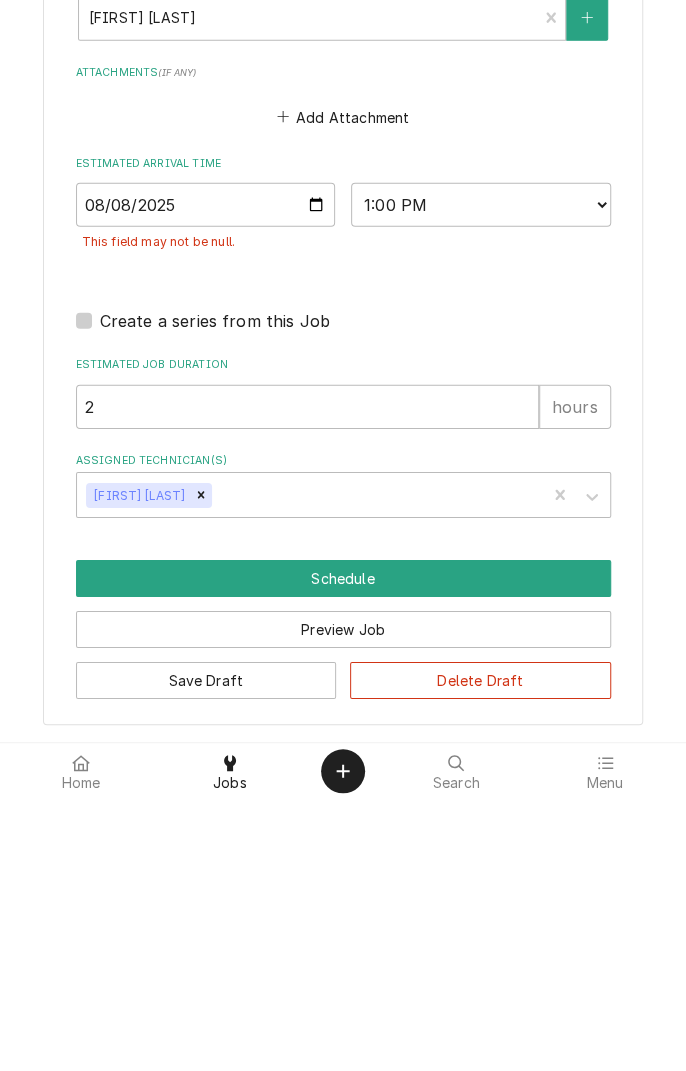 scroll, scrollTop: 1344, scrollLeft: 0, axis: vertical 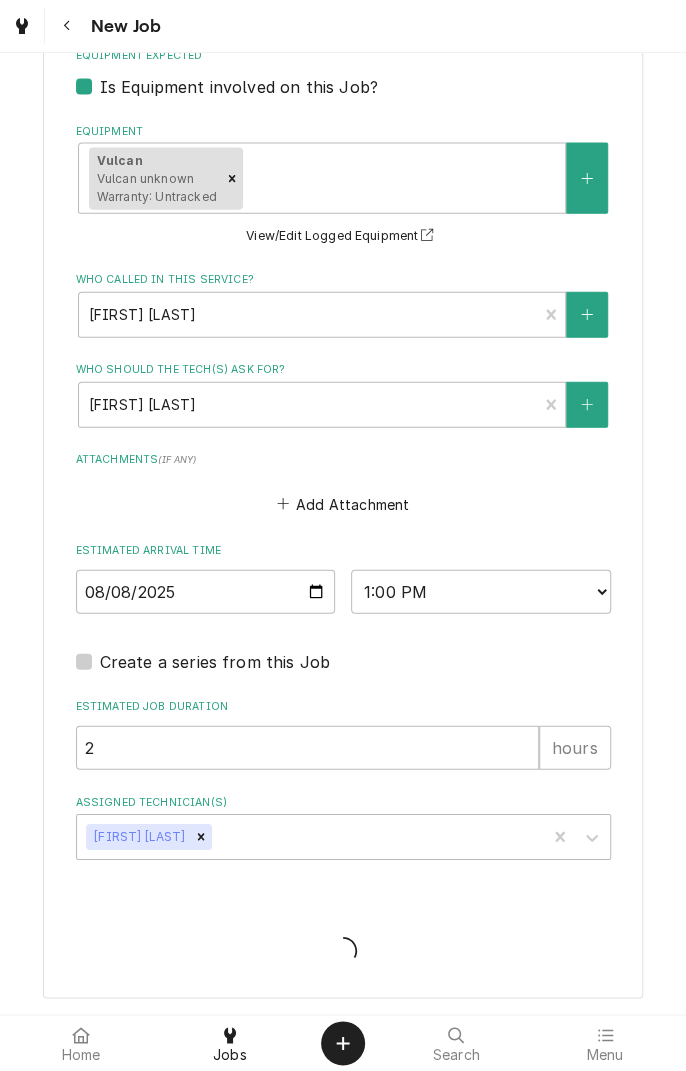 type on "x" 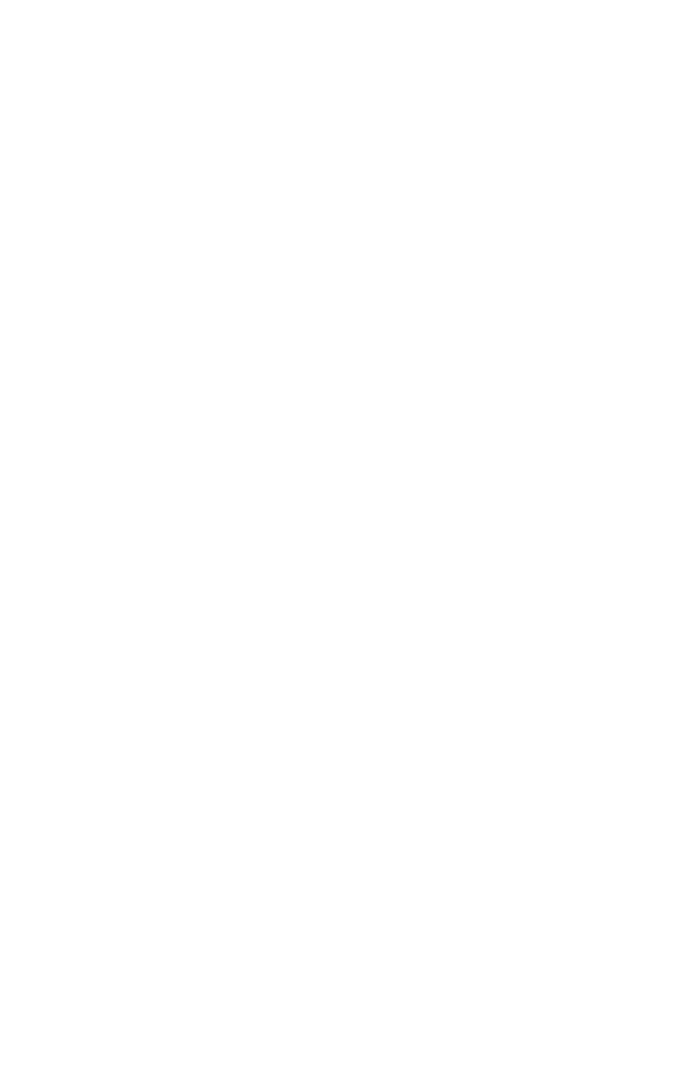 scroll, scrollTop: 0, scrollLeft: 0, axis: both 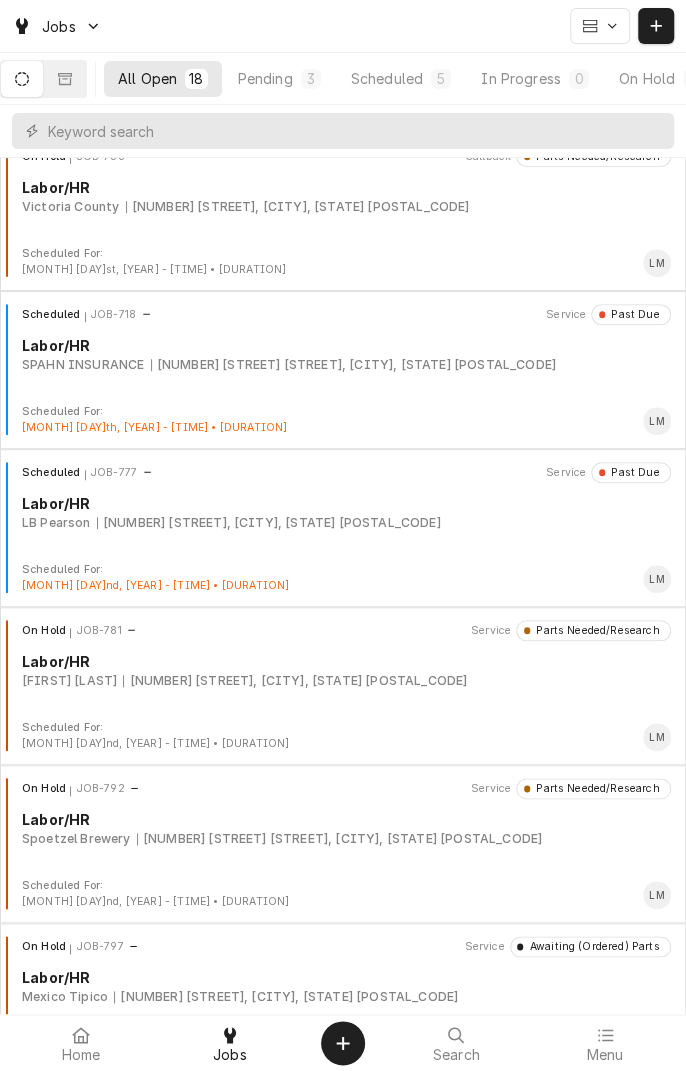 click on "[NUMBER] [STREET] [STREET], [CITY], [STATE] [POSTAL_CODE]" at bounding box center [339, 839] 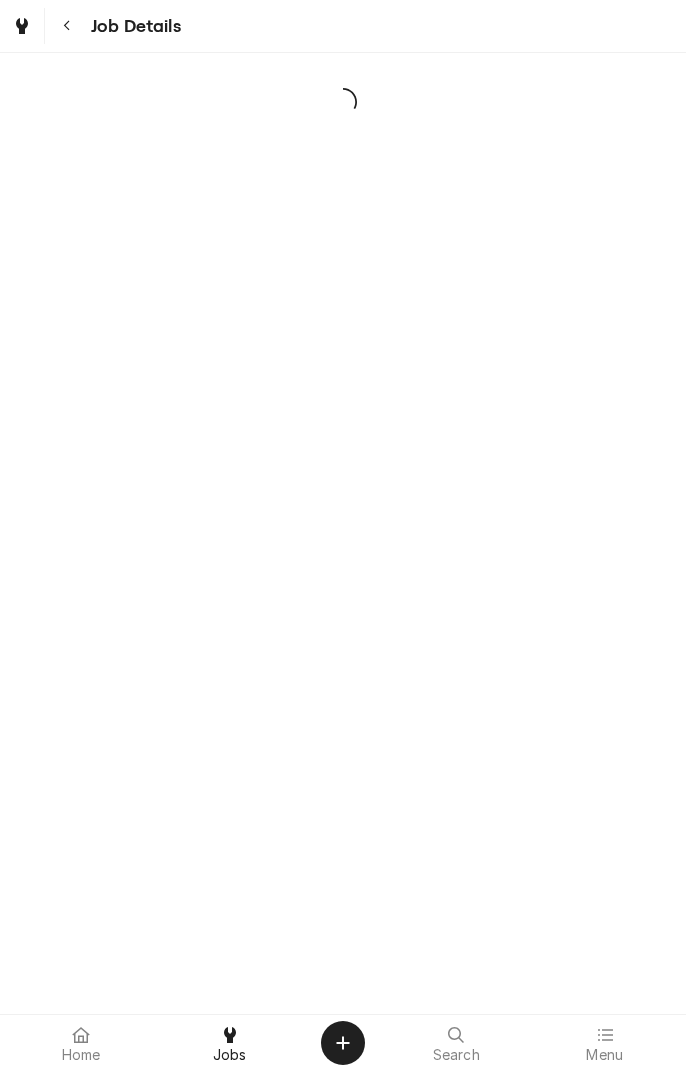 scroll, scrollTop: 0, scrollLeft: 0, axis: both 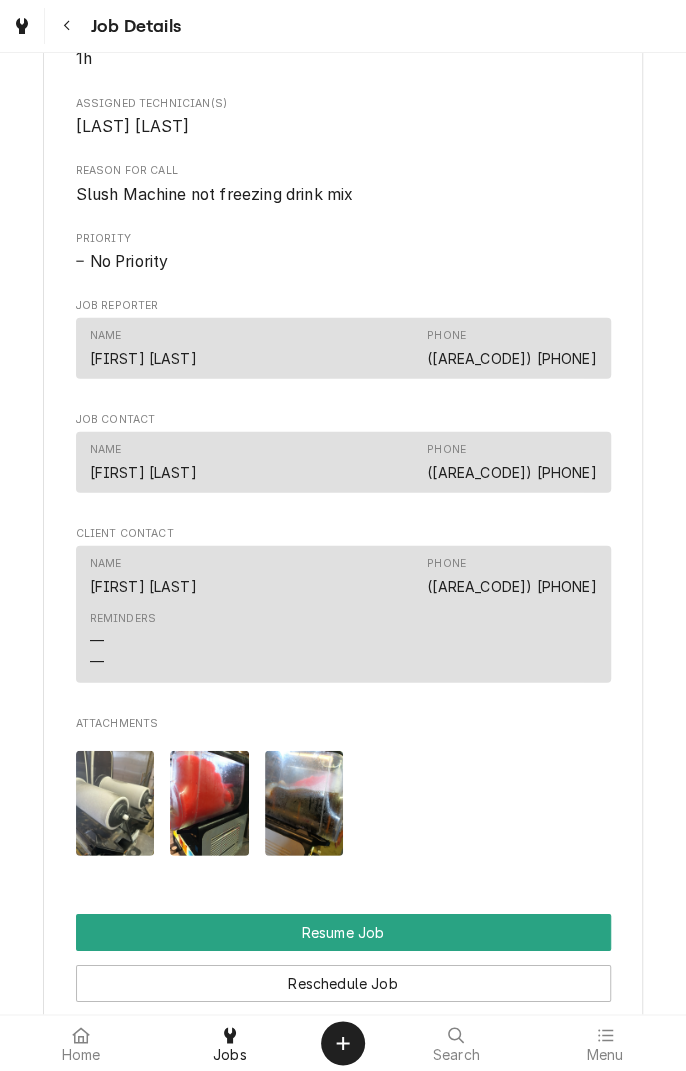click at bounding box center [115, 803] 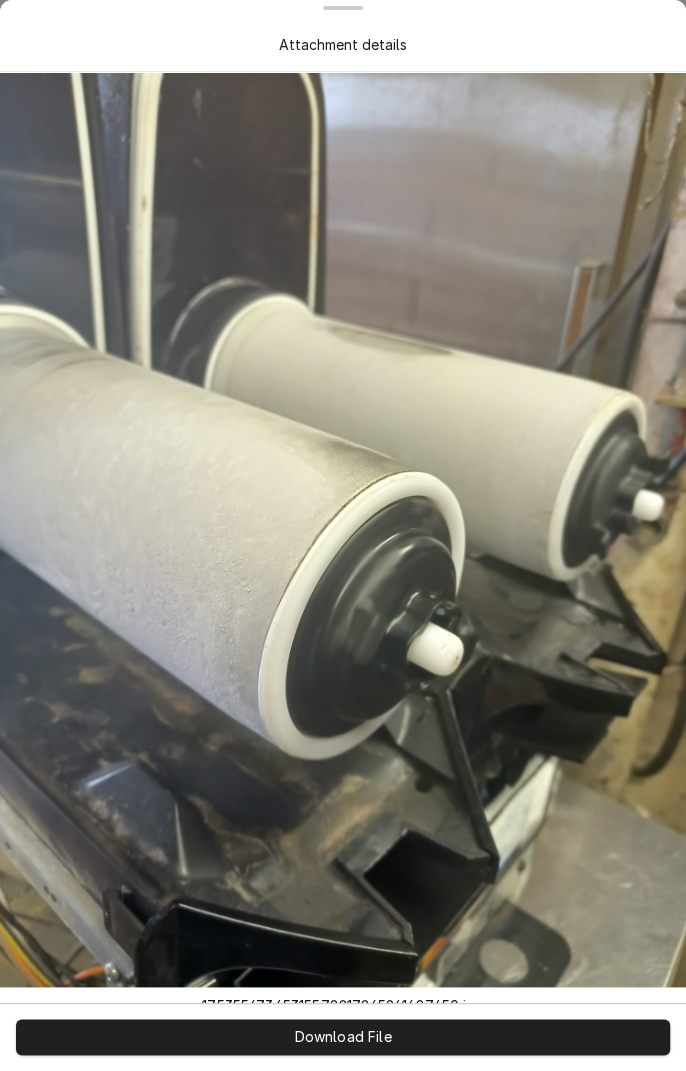 click at bounding box center (343, 529) 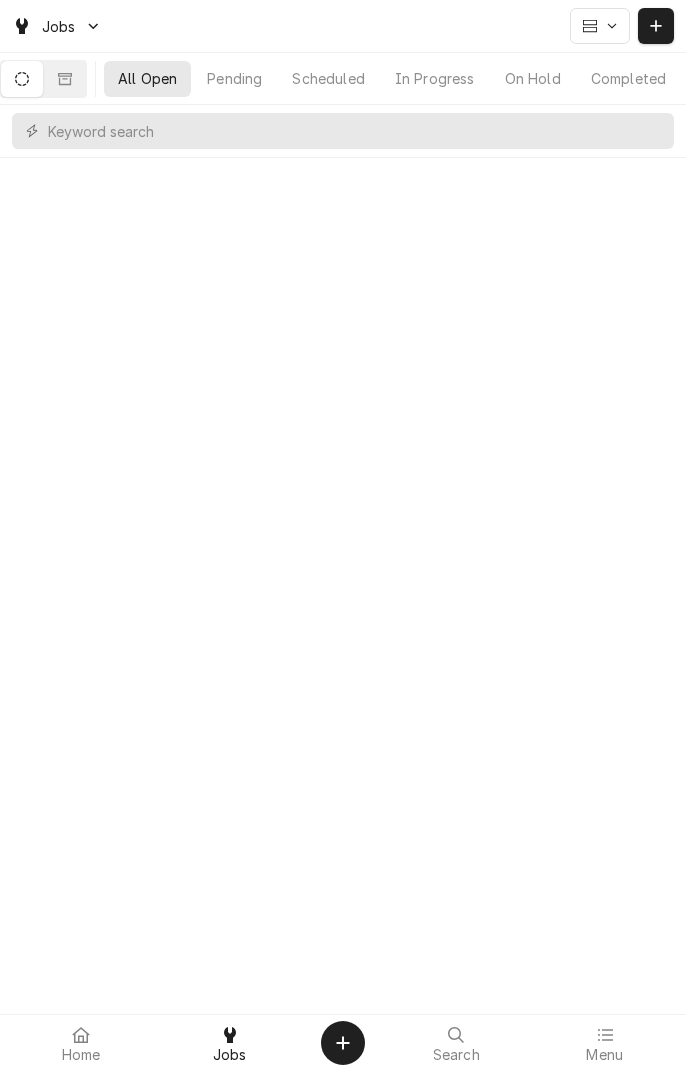 scroll, scrollTop: 0, scrollLeft: 0, axis: both 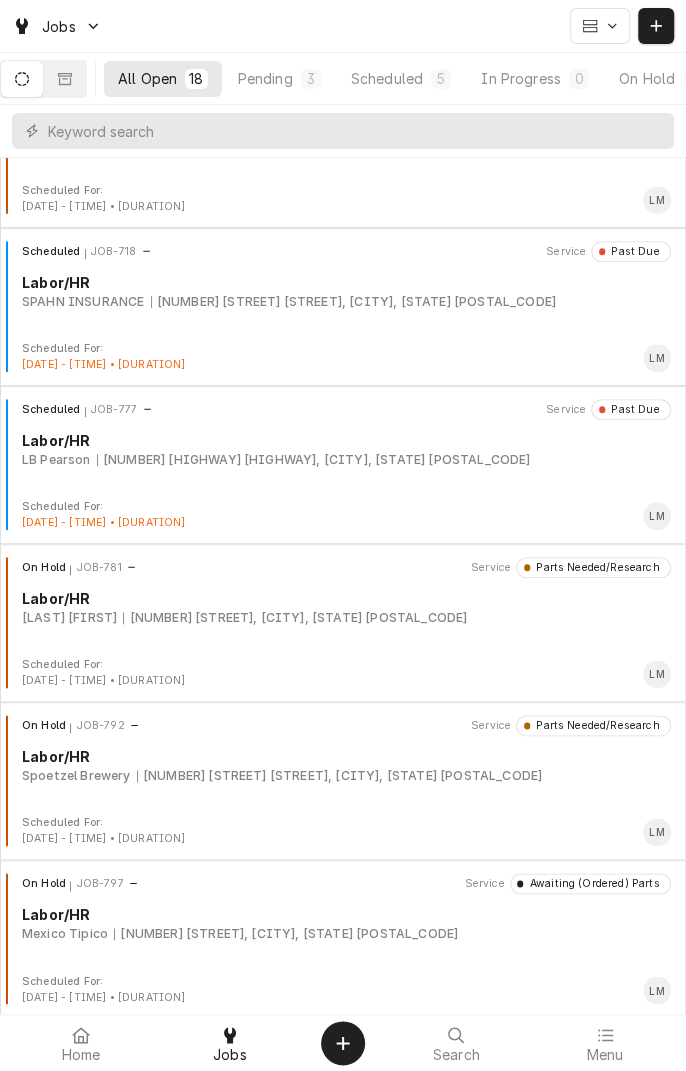click on "[NUMBER] [STREET] [STREET], [CITY], [STATE] [POSTAL_CODE]" at bounding box center (339, 776) 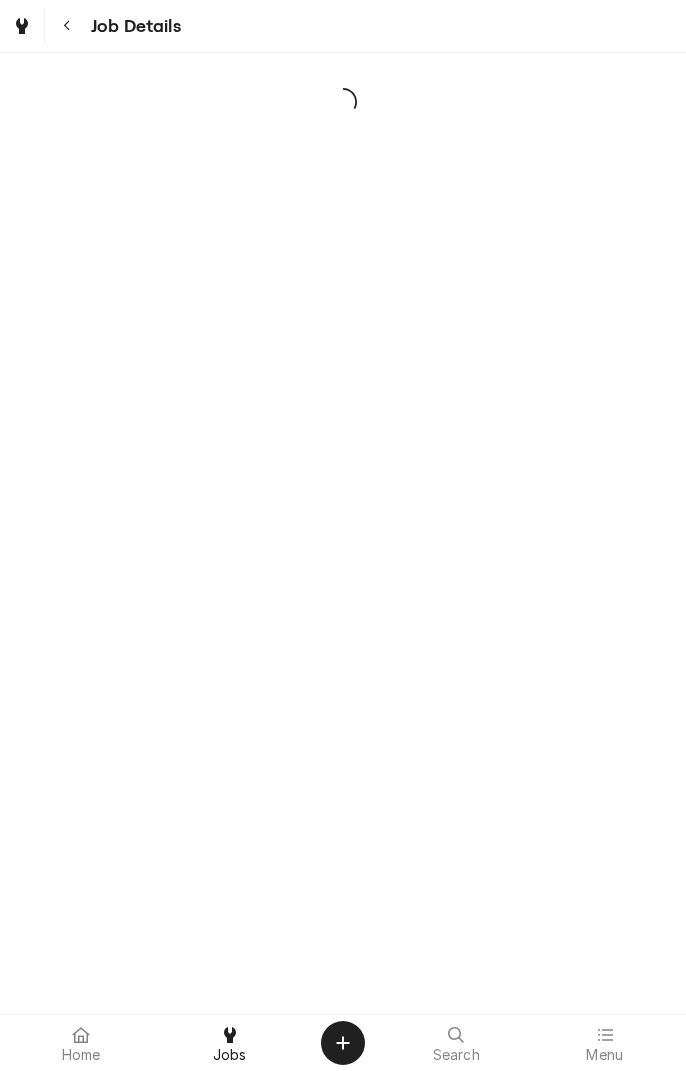 scroll, scrollTop: 0, scrollLeft: 0, axis: both 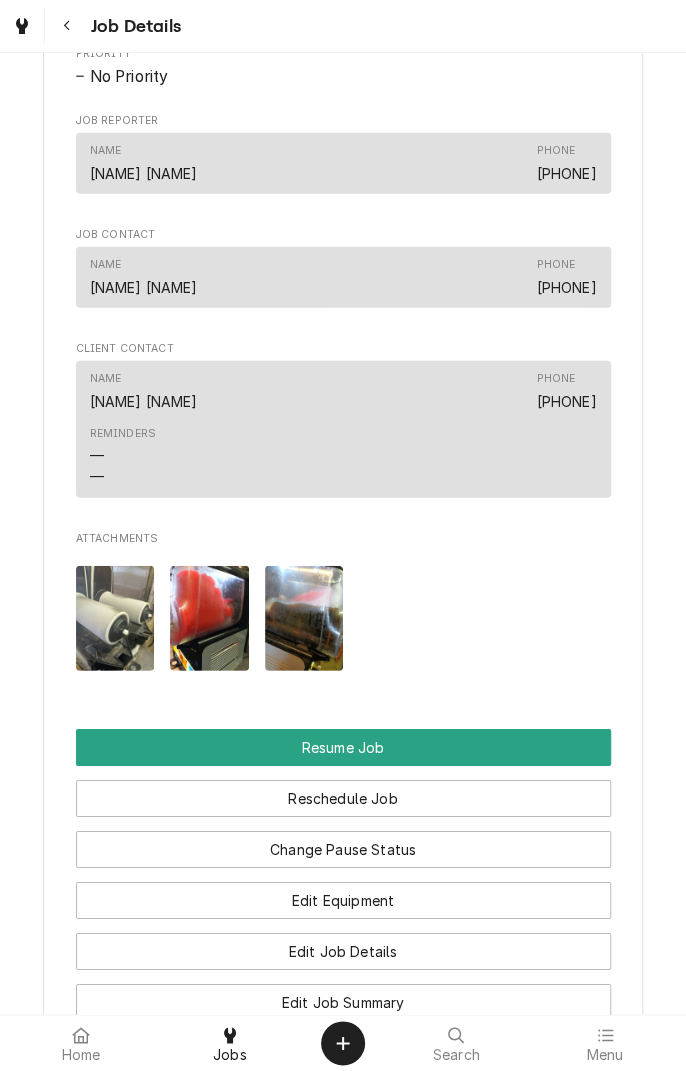 click at bounding box center (304, 618) 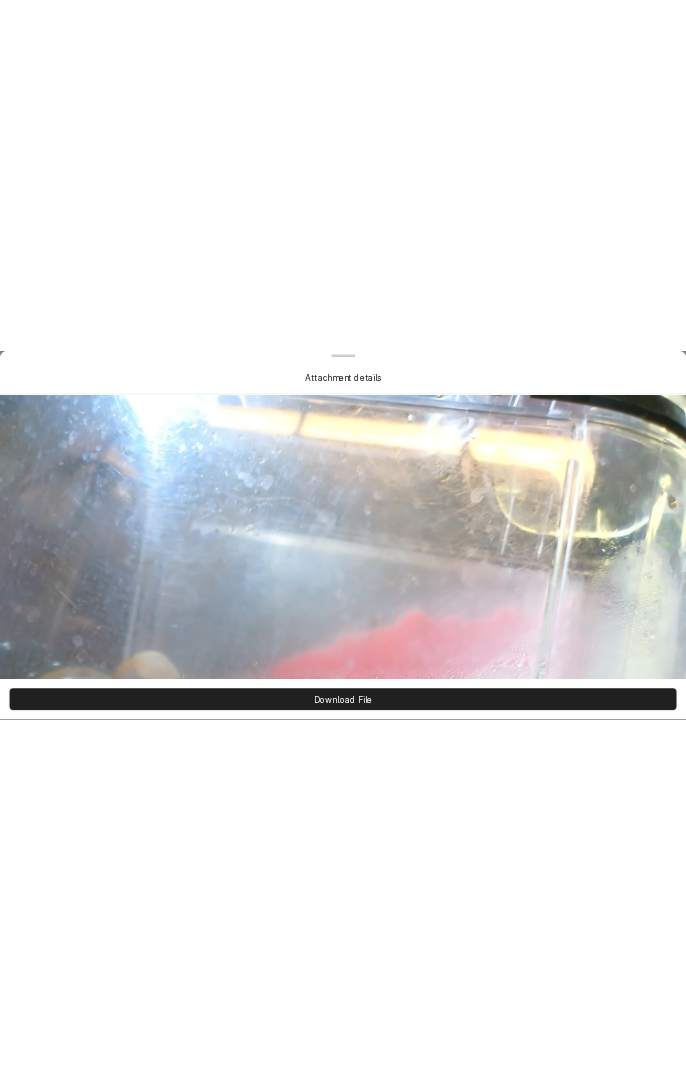 scroll, scrollTop: 1478, scrollLeft: 0, axis: vertical 